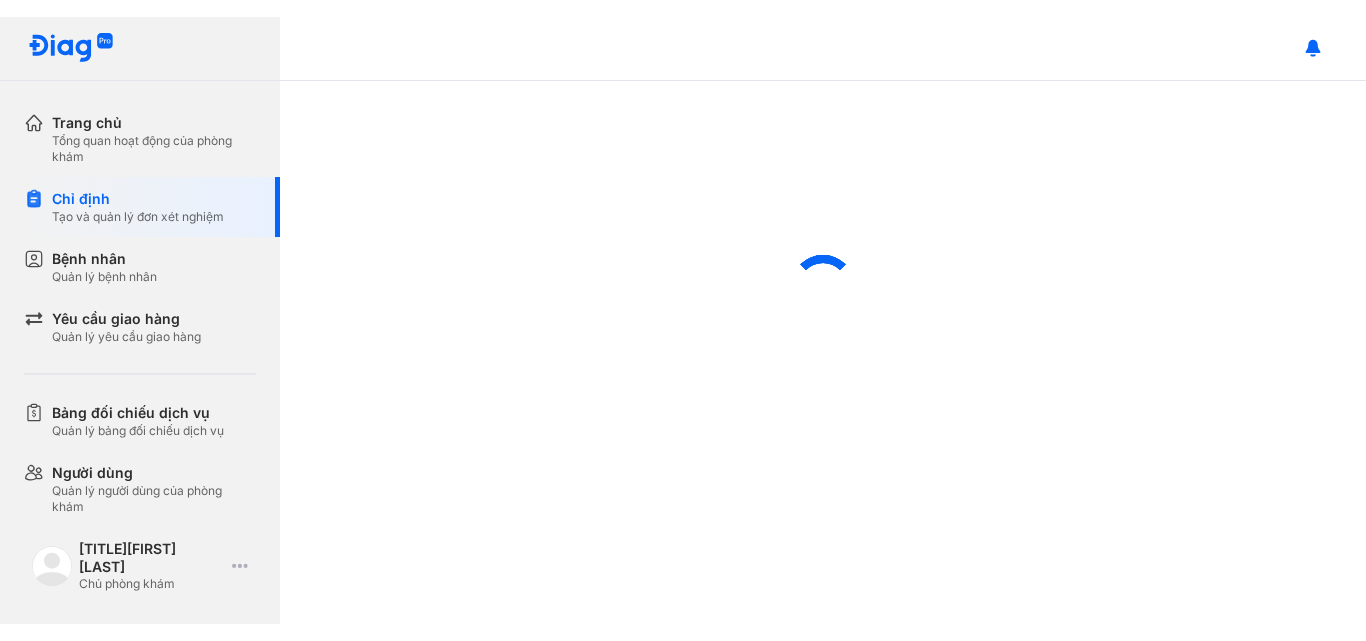 scroll, scrollTop: 0, scrollLeft: 0, axis: both 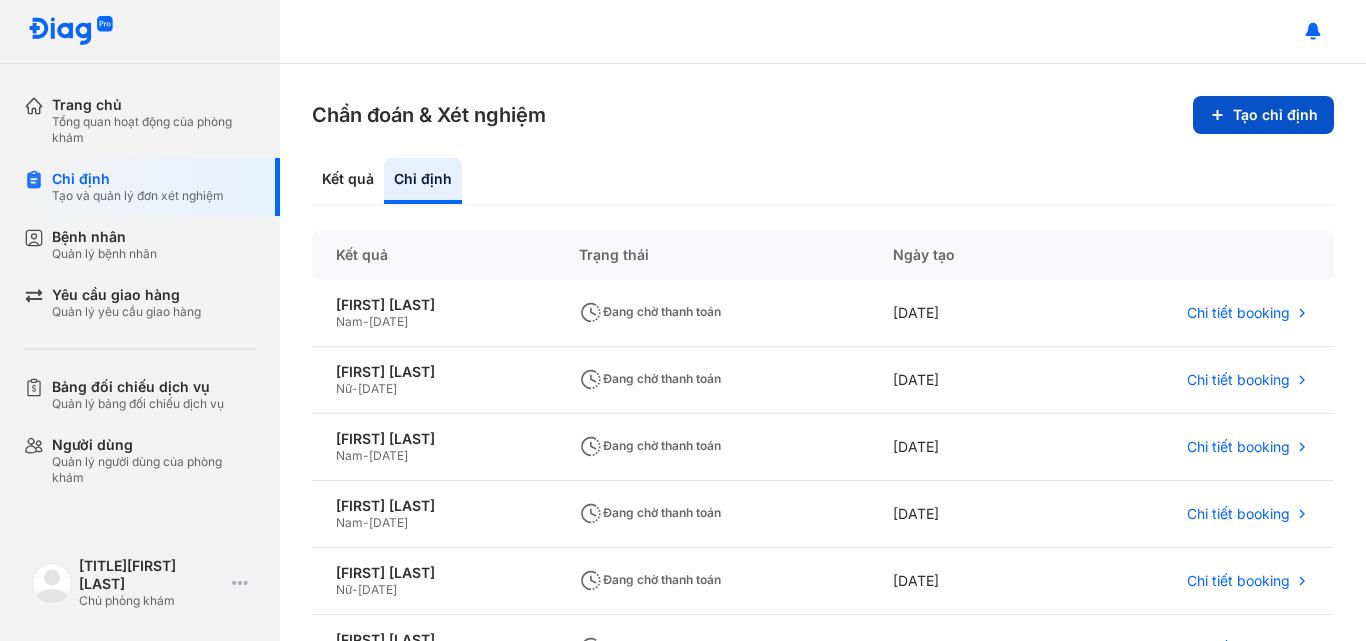 click on "Tạo chỉ định" at bounding box center [1263, 115] 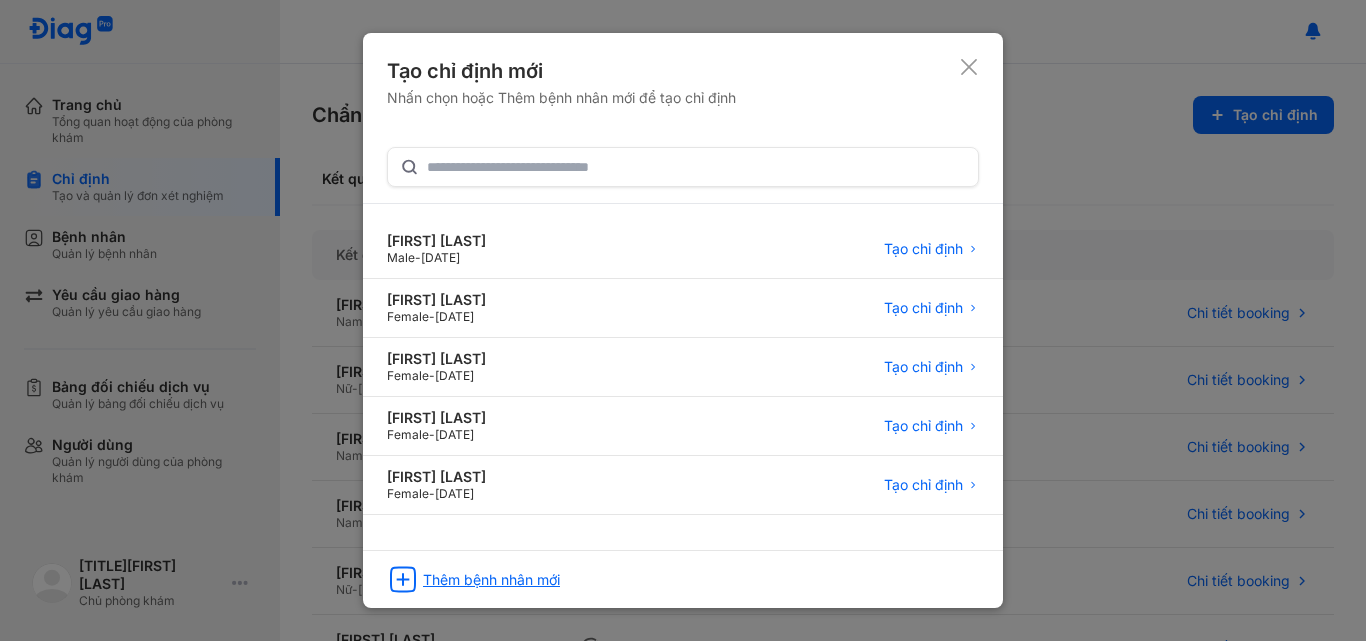 click on "Thêm bệnh nhân mới" 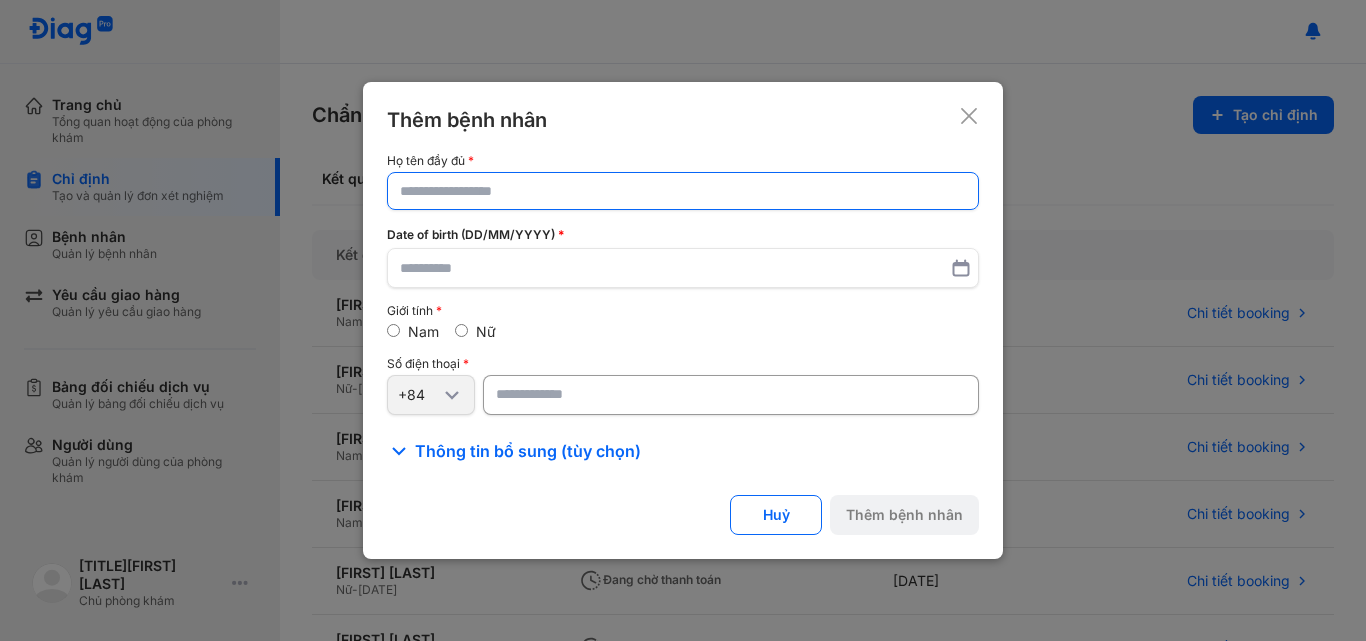 click 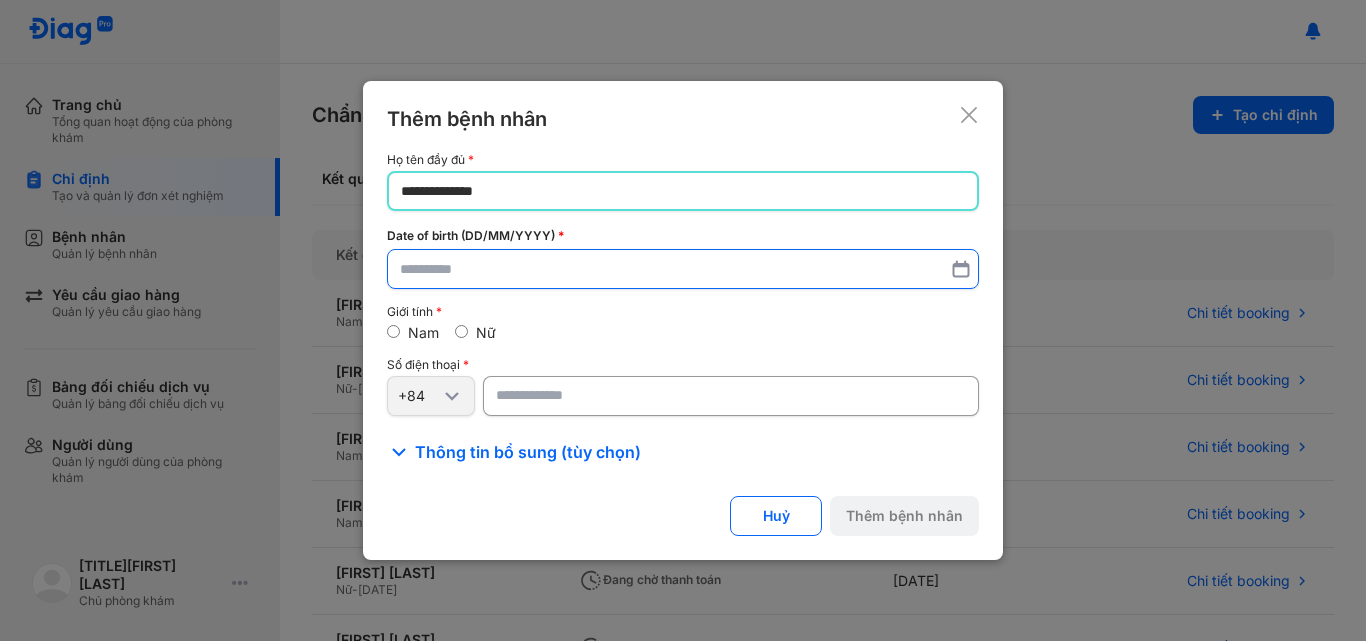 type on "**********" 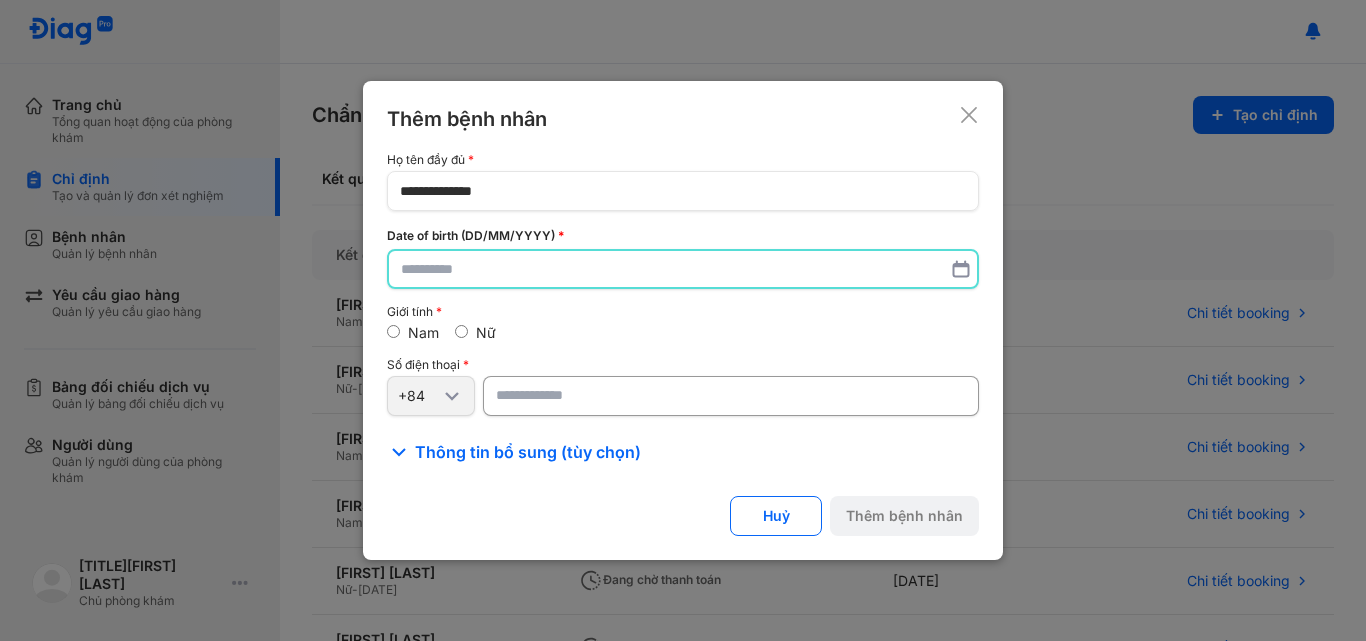 click at bounding box center (683, 269) 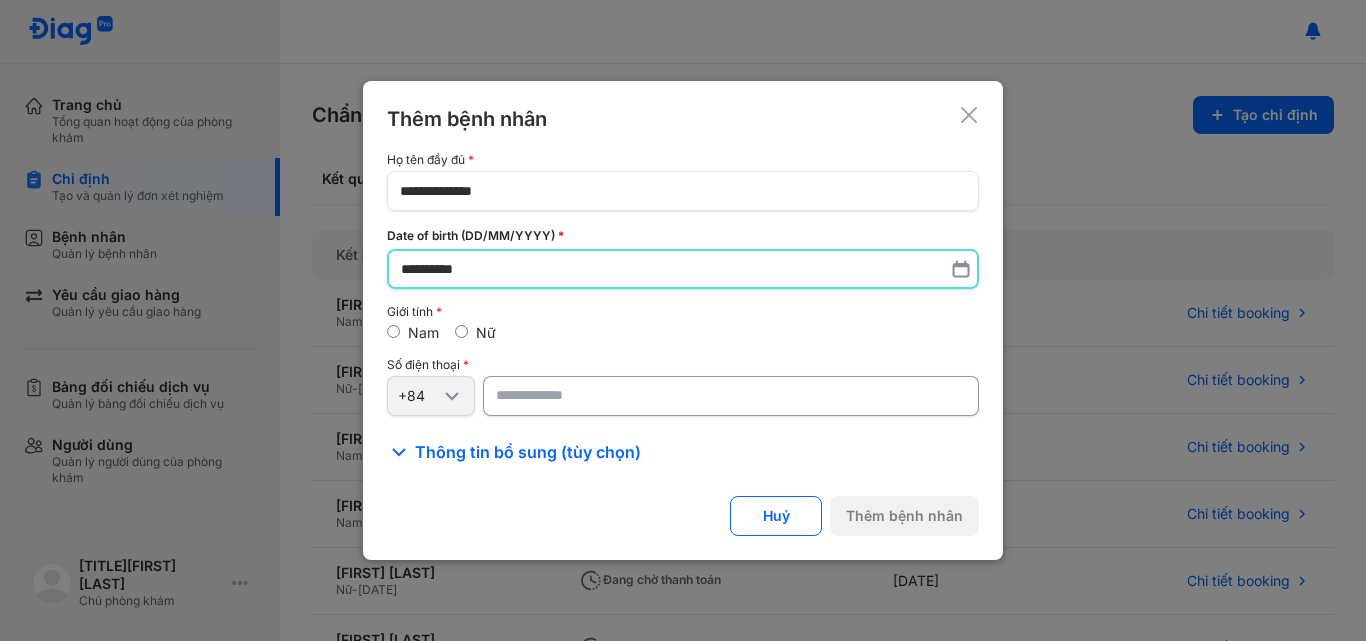 type on "**********" 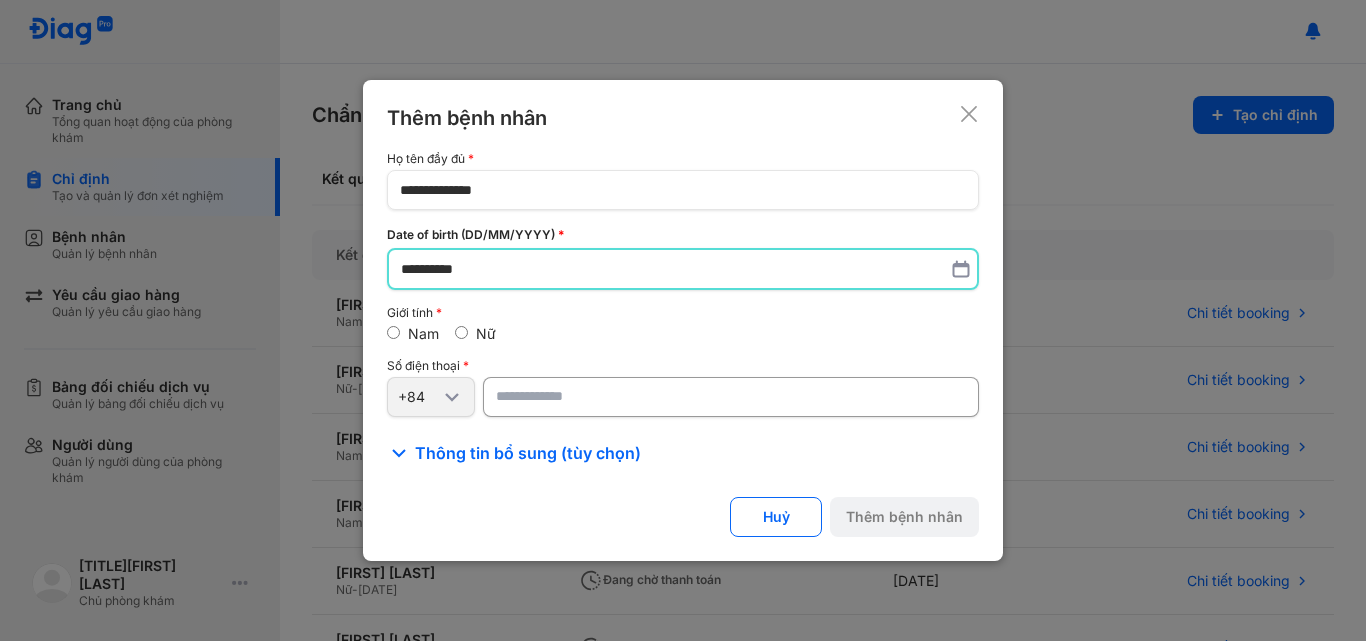 click at bounding box center [731, 397] 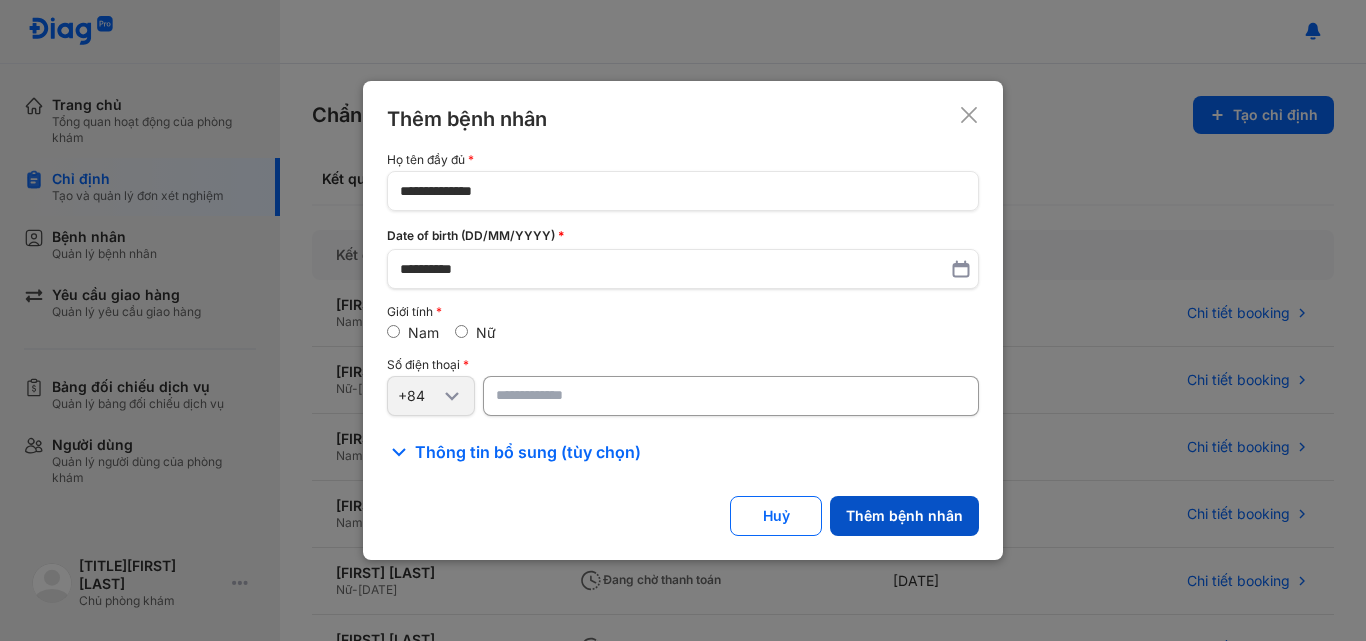 type on "**********" 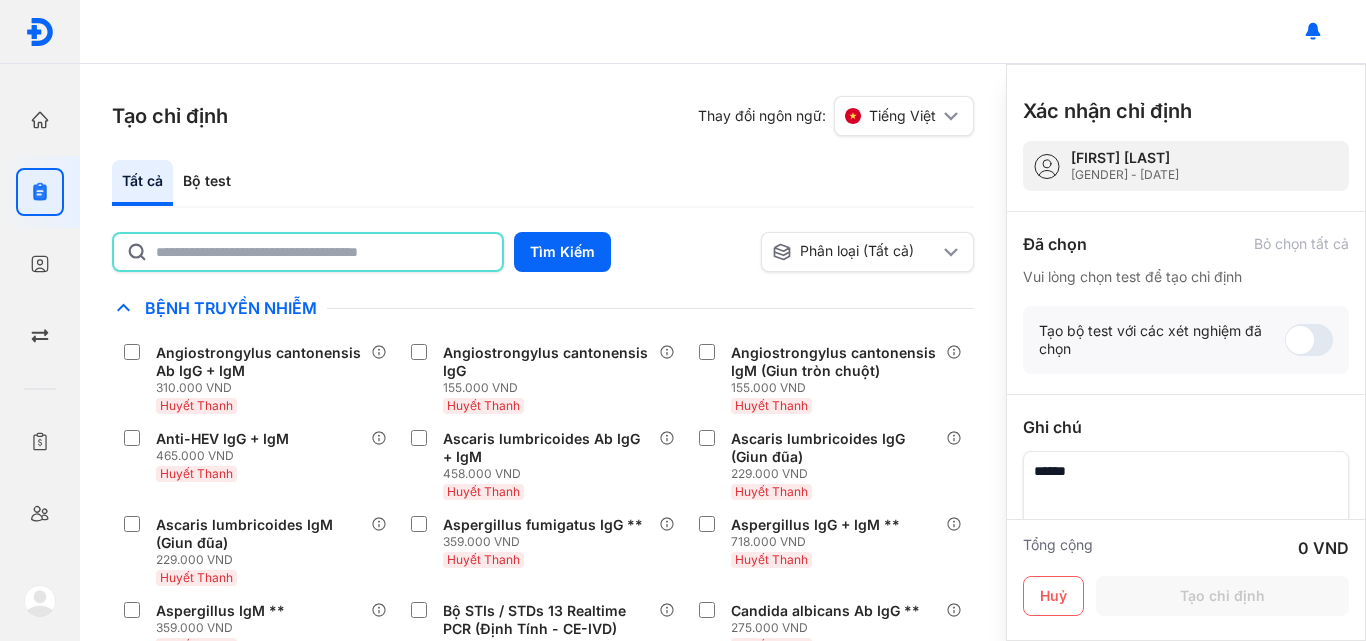 click 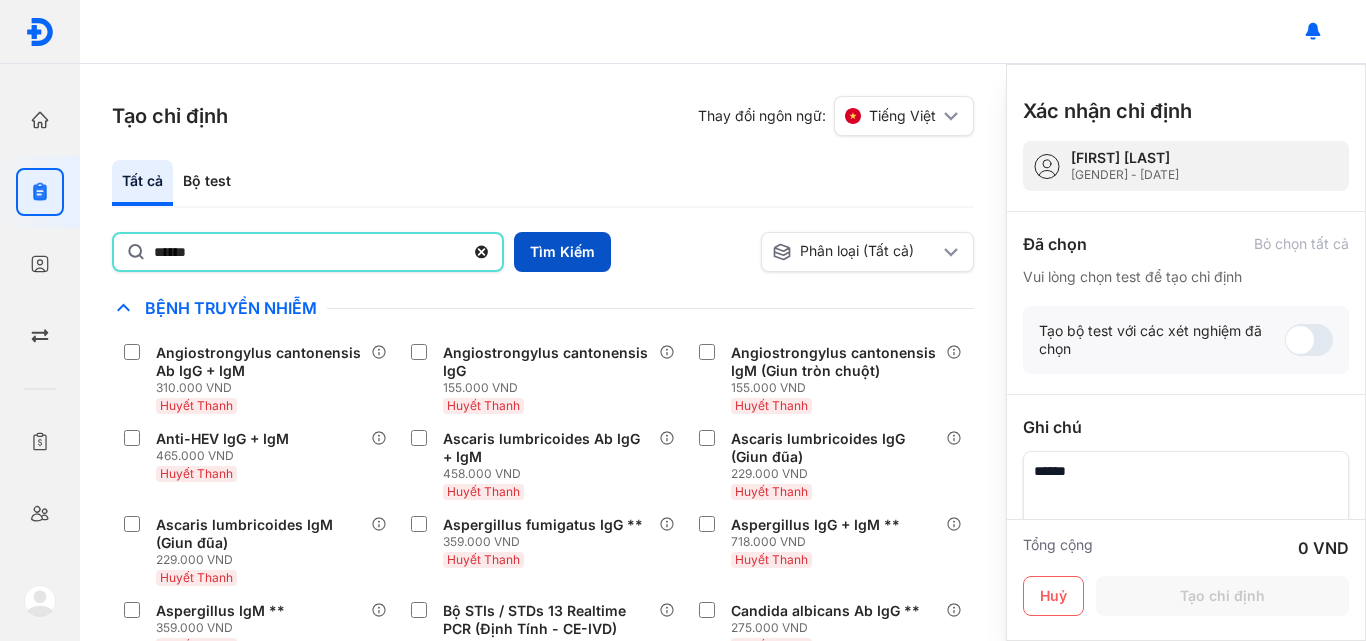 type on "******" 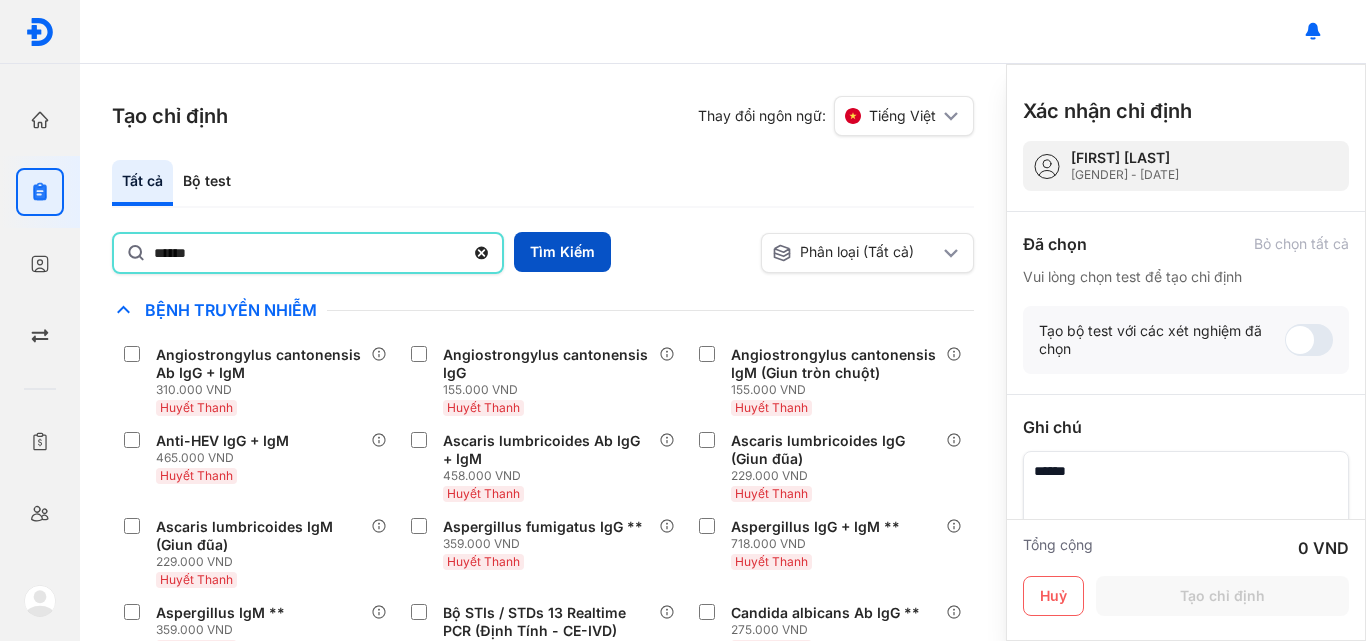 click on "Tìm Kiếm" at bounding box center [562, 252] 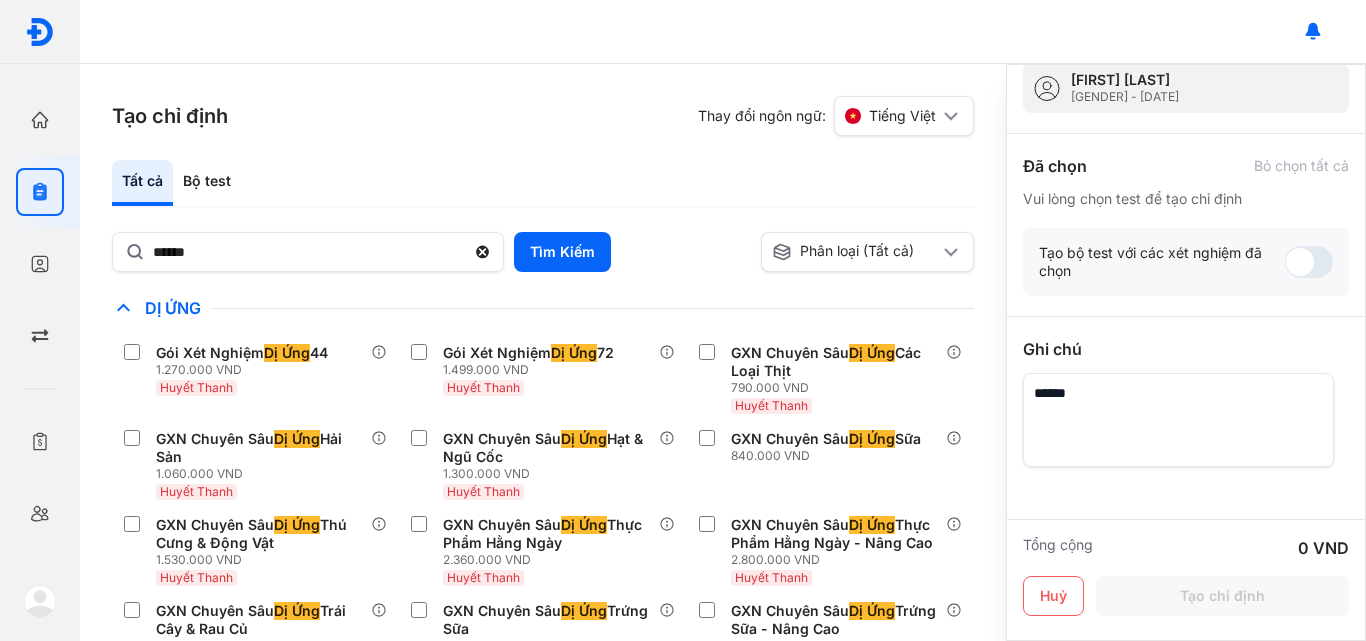 scroll, scrollTop: 0, scrollLeft: 0, axis: both 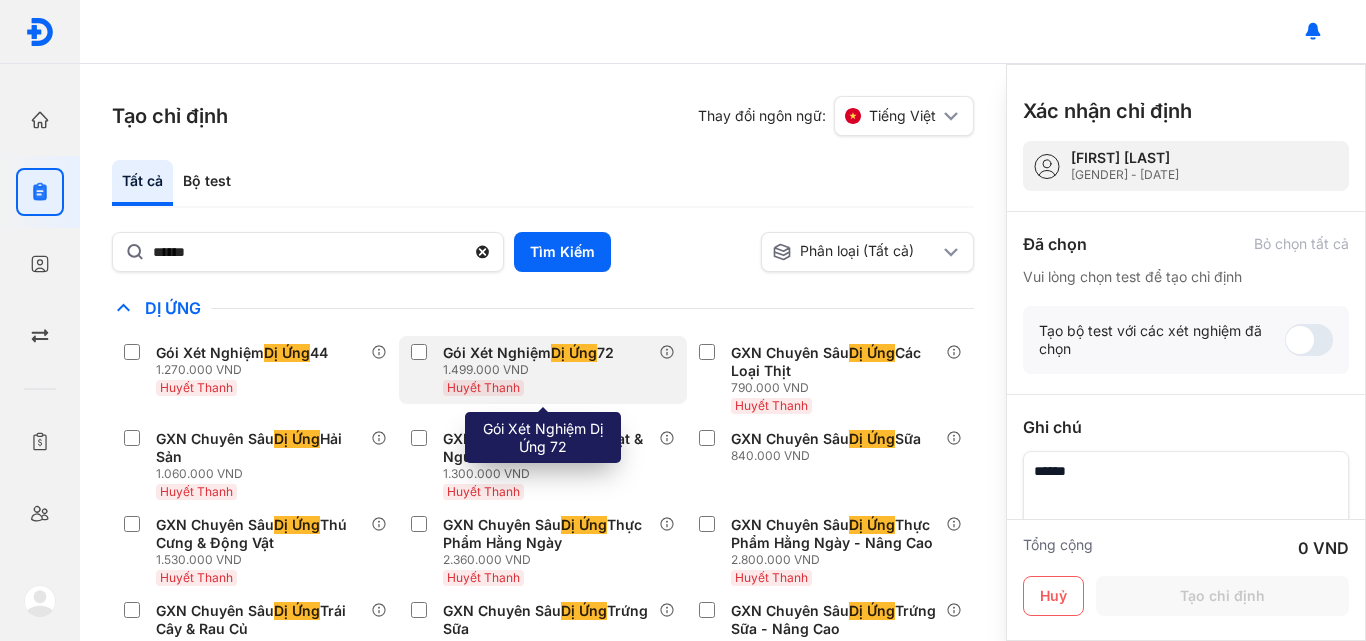 click on "Gói Xét Nghiệm  Dị Ứng  72" at bounding box center [528, 353] 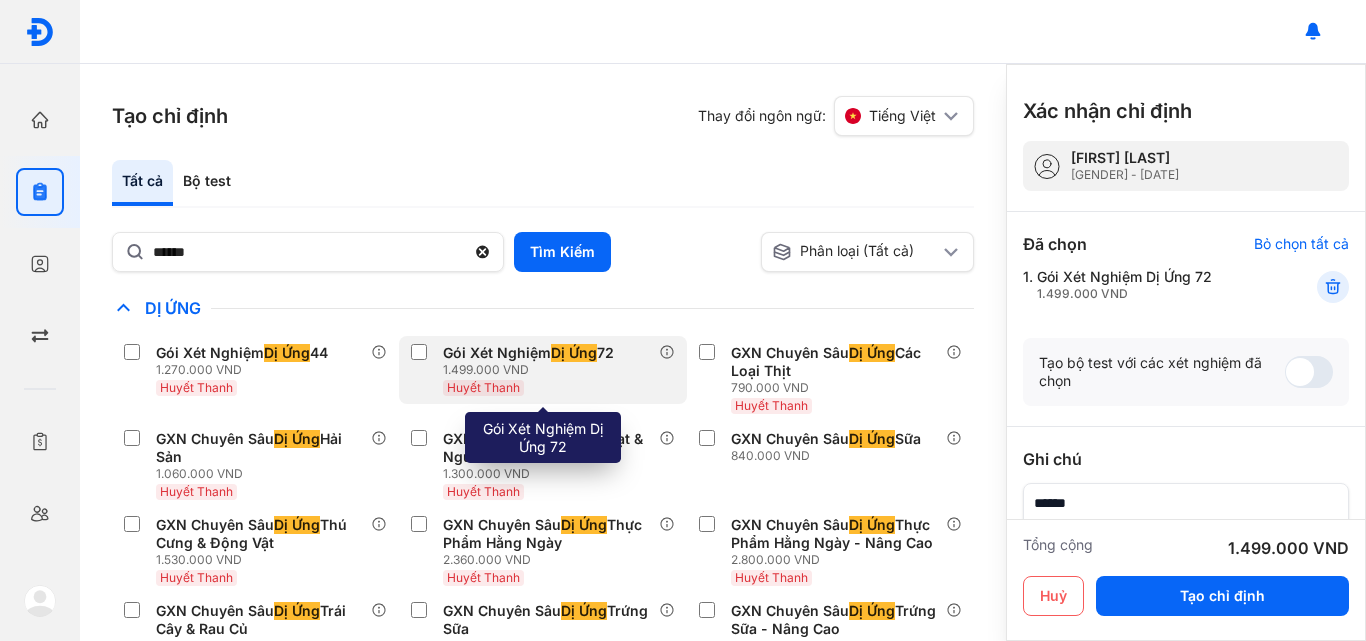 click on "Gói Xét Nghiệm  Dị Ứng  72" at bounding box center (528, 353) 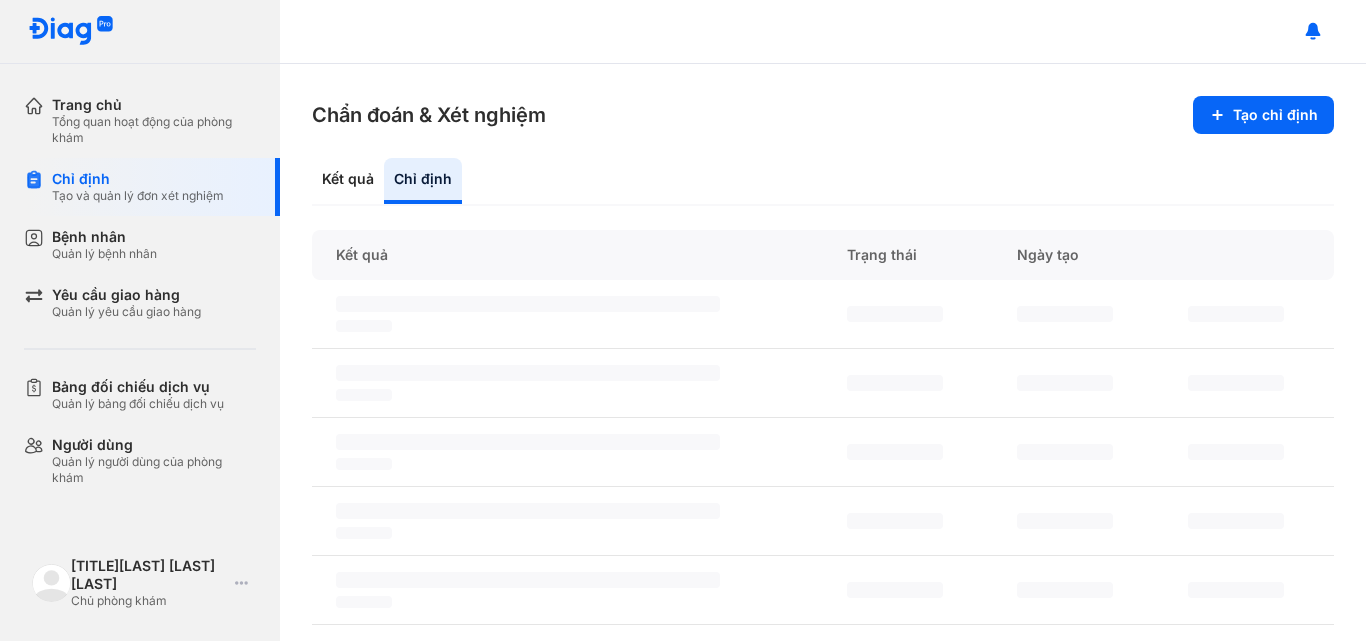 scroll, scrollTop: 0, scrollLeft: 0, axis: both 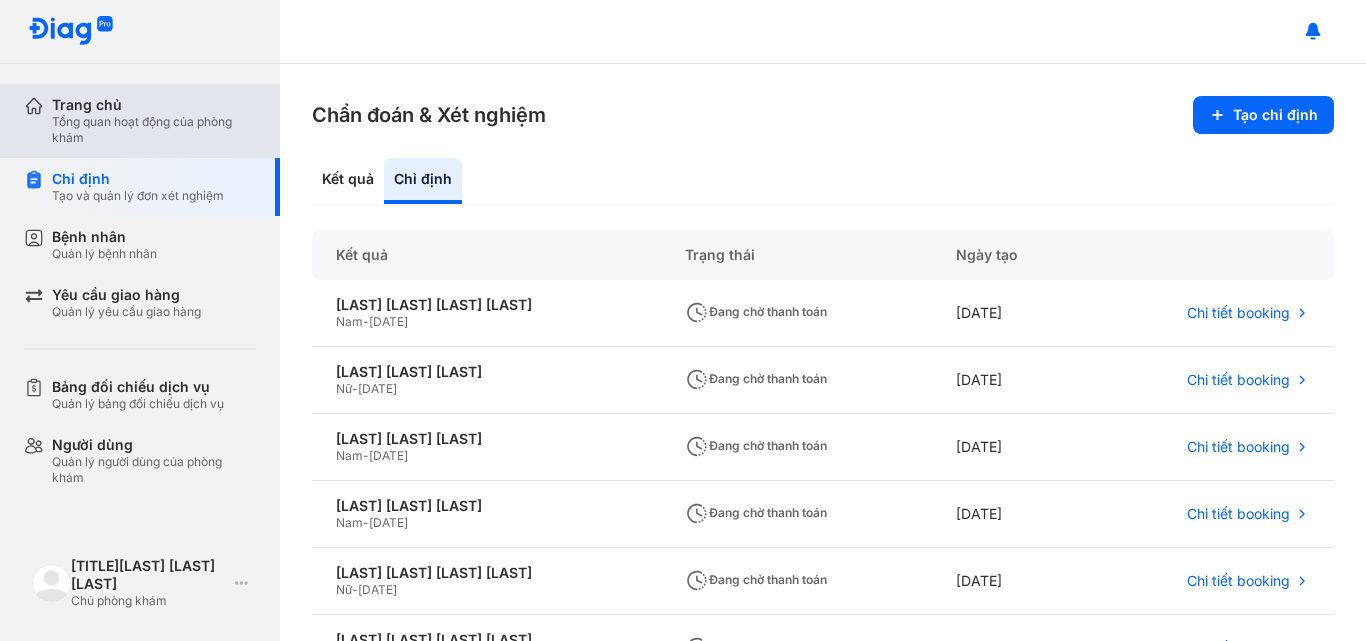 click on "Trang chủ" at bounding box center (154, 105) 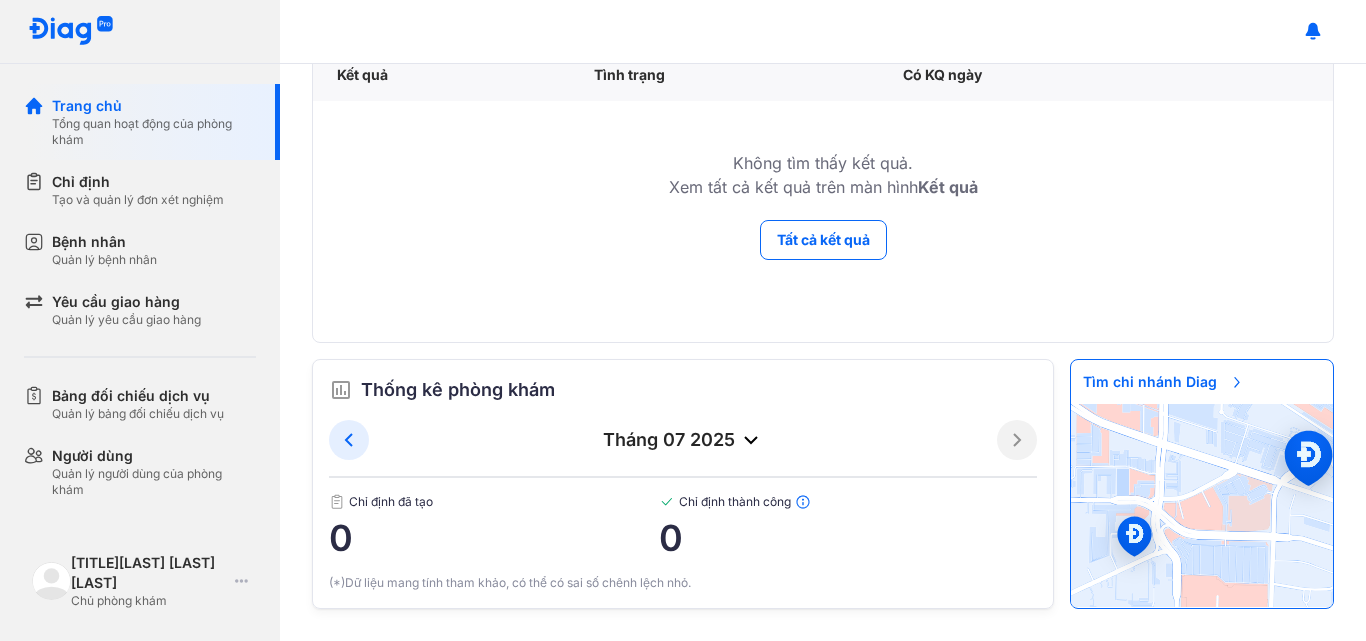 scroll, scrollTop: 0, scrollLeft: 0, axis: both 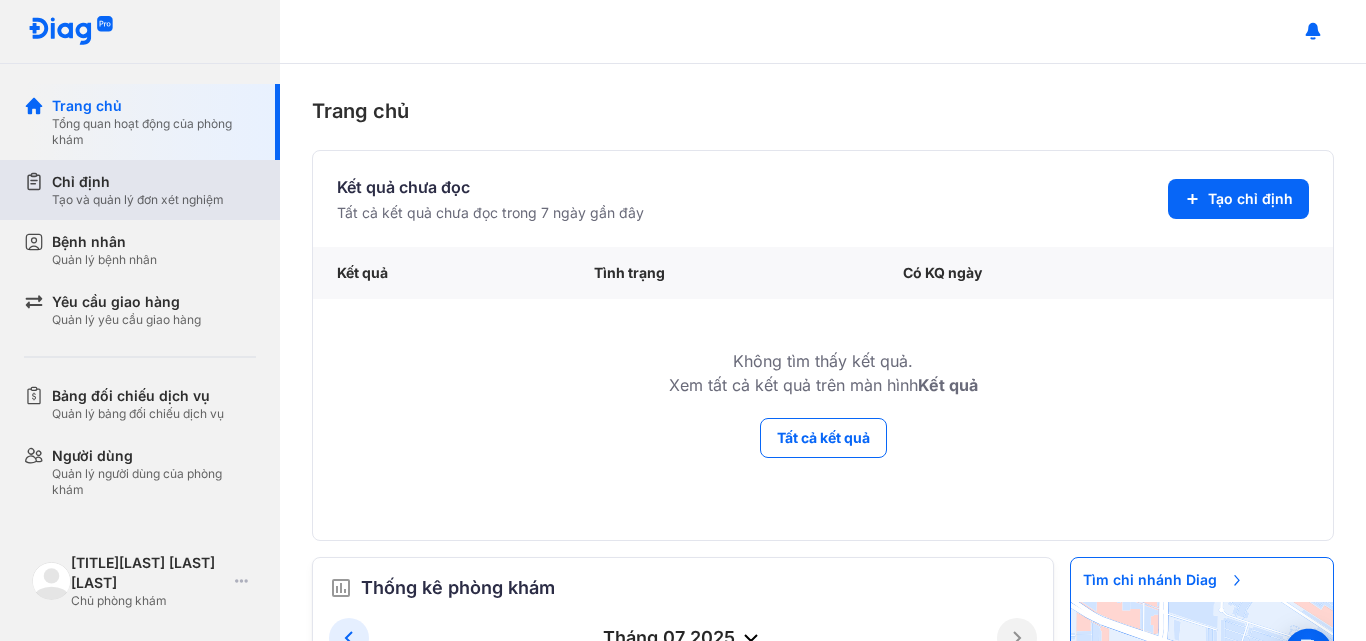 click on "Tạo và quản lý đơn xét nghiệm" at bounding box center [138, 200] 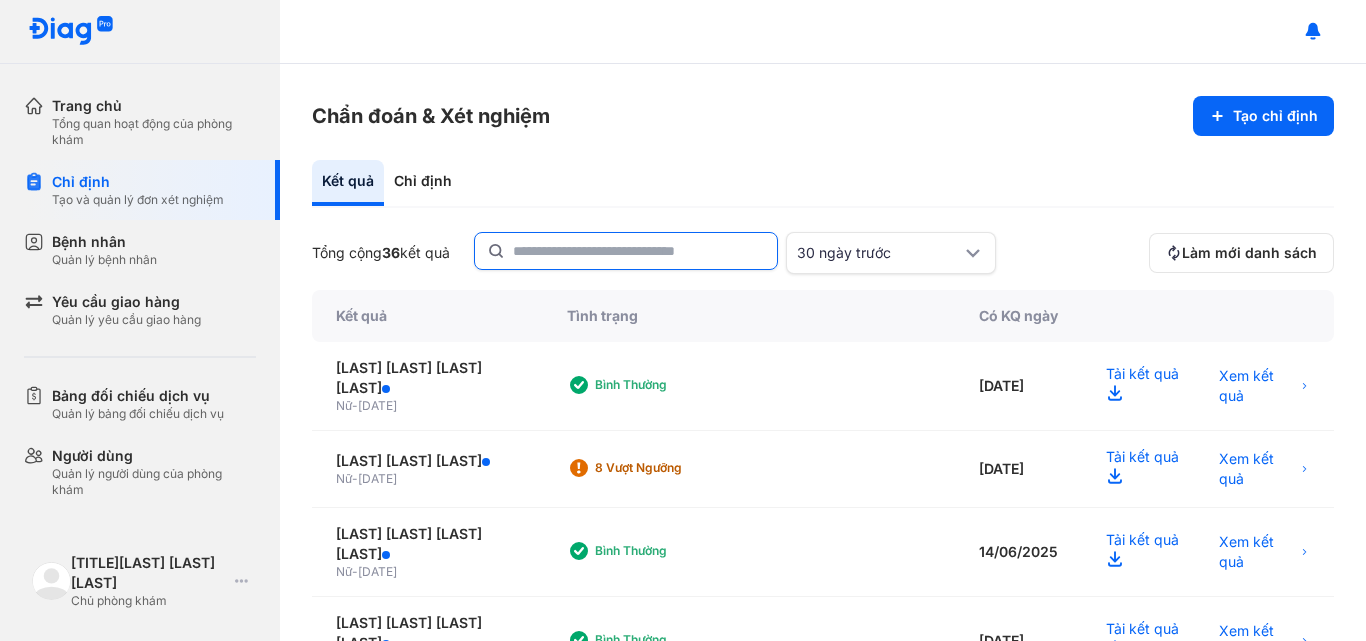click 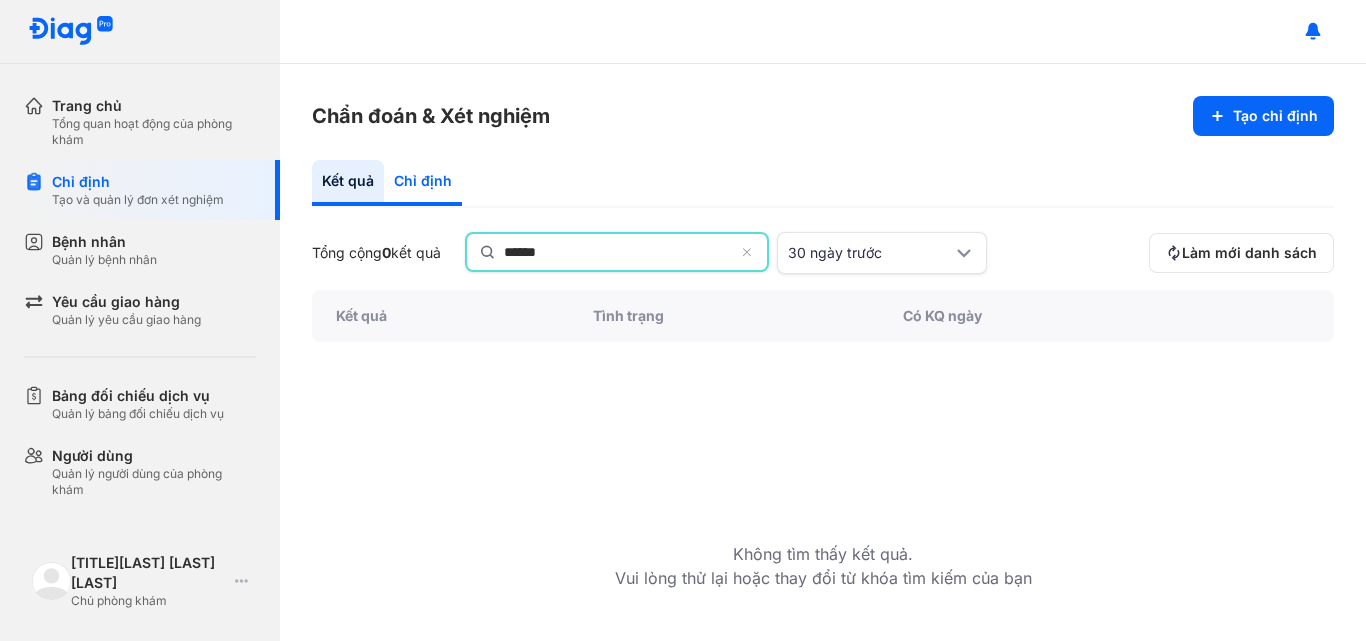 type on "******" 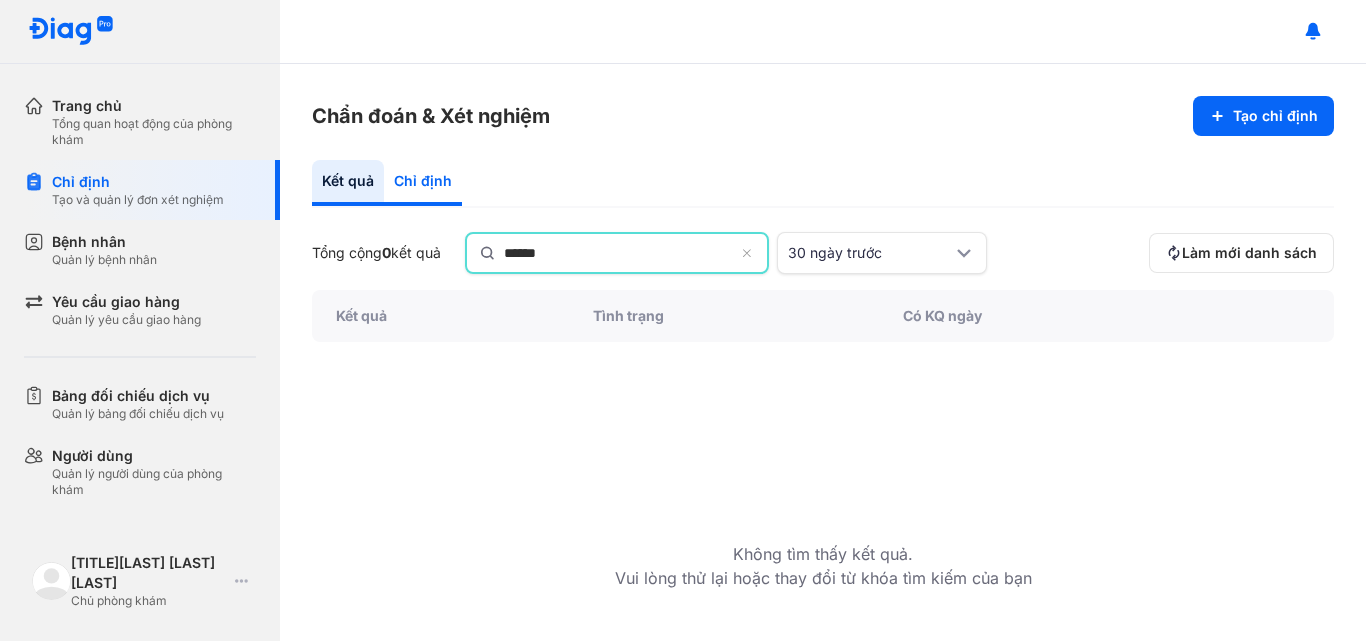 click on "Chỉ định" 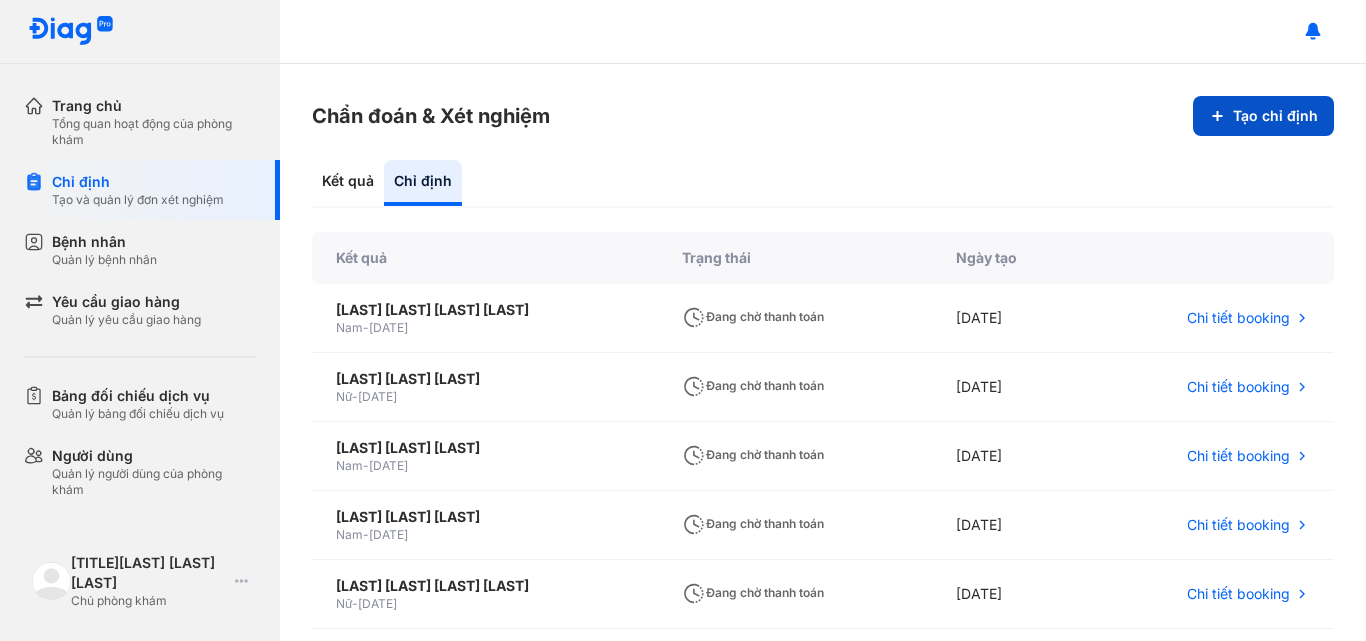 click on "Tạo chỉ định" at bounding box center (1263, 116) 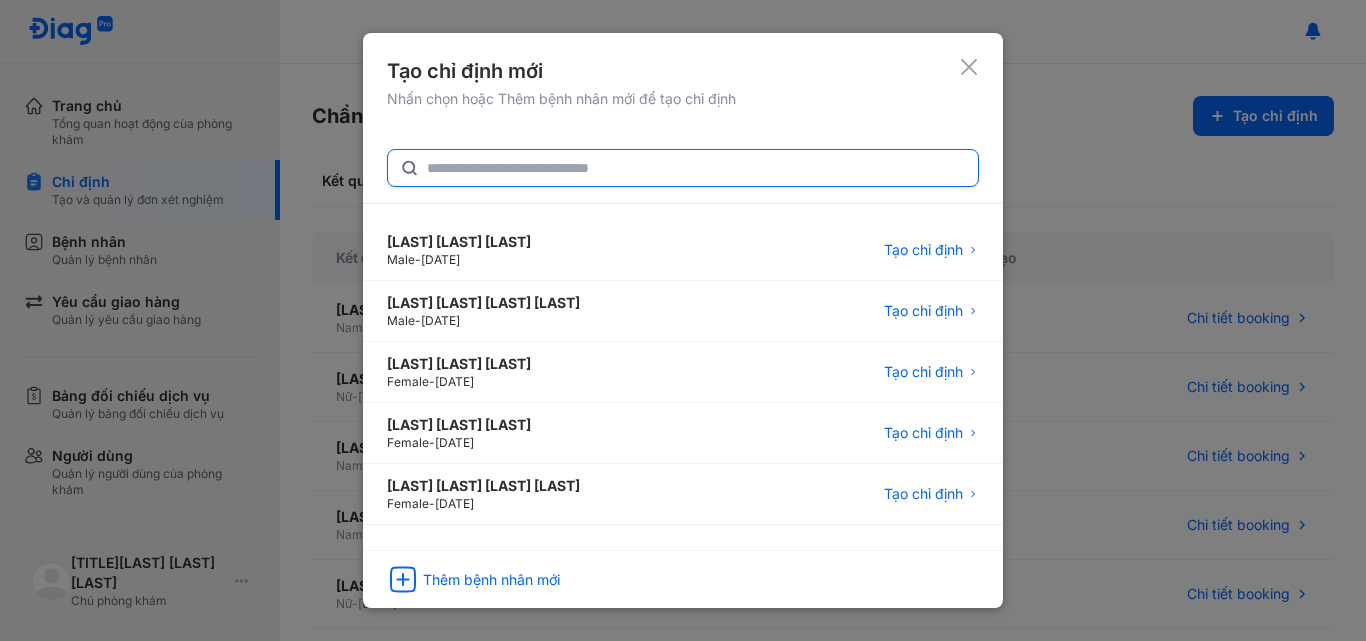 click 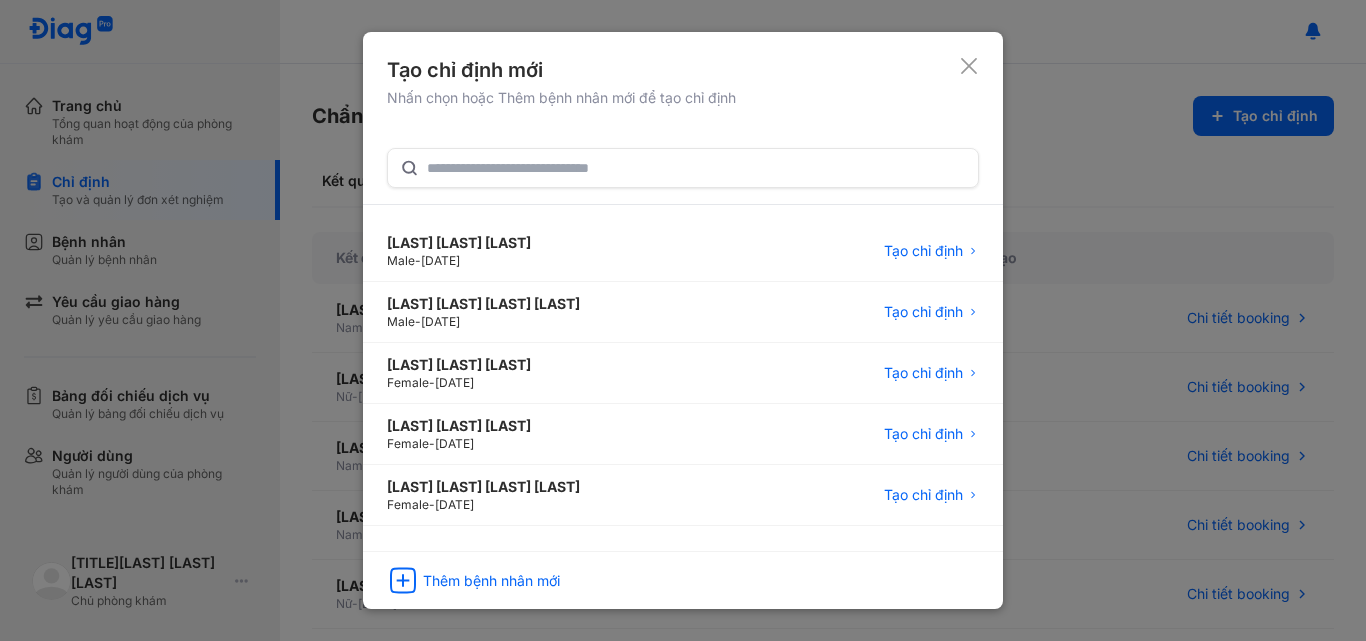 click 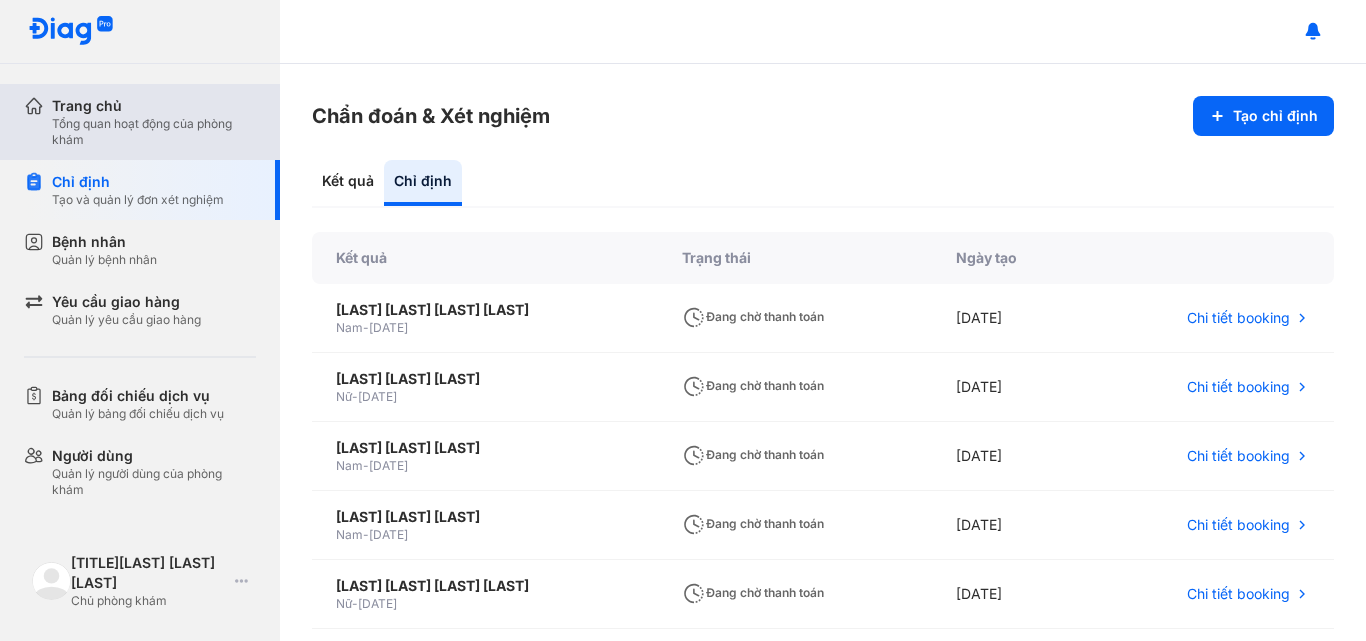 click on "Tổng quan hoạt động của phòng khám" at bounding box center [154, 132] 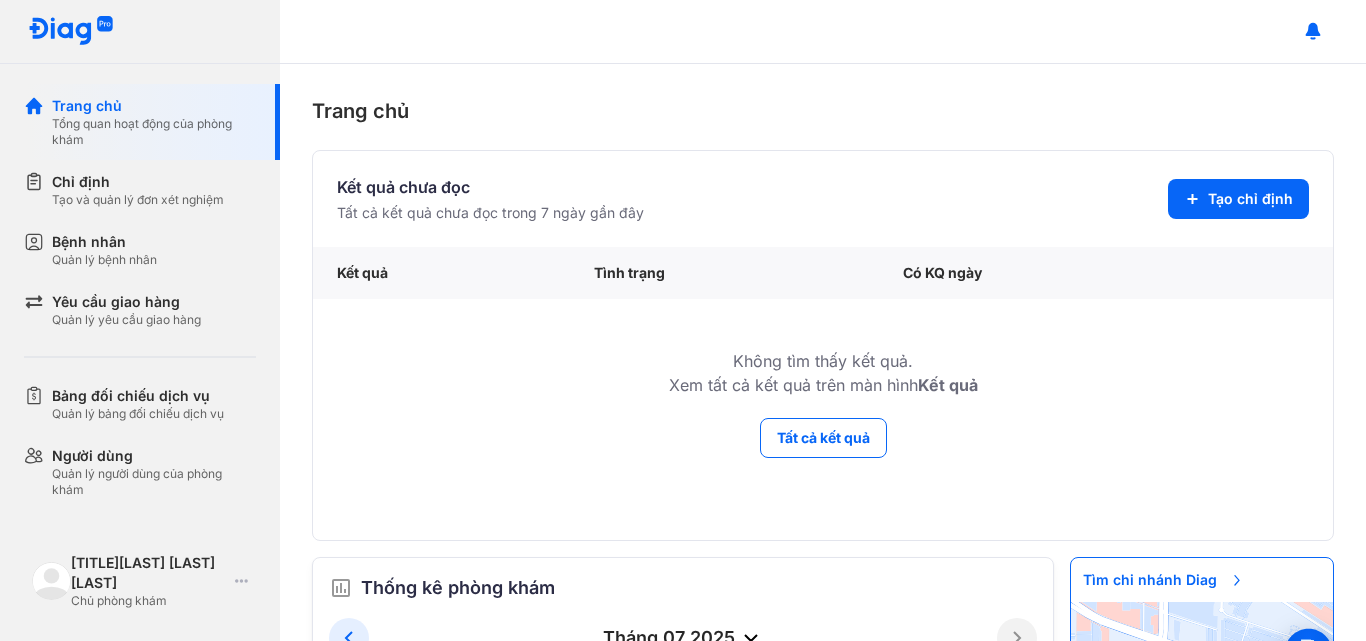 scroll, scrollTop: 198, scrollLeft: 0, axis: vertical 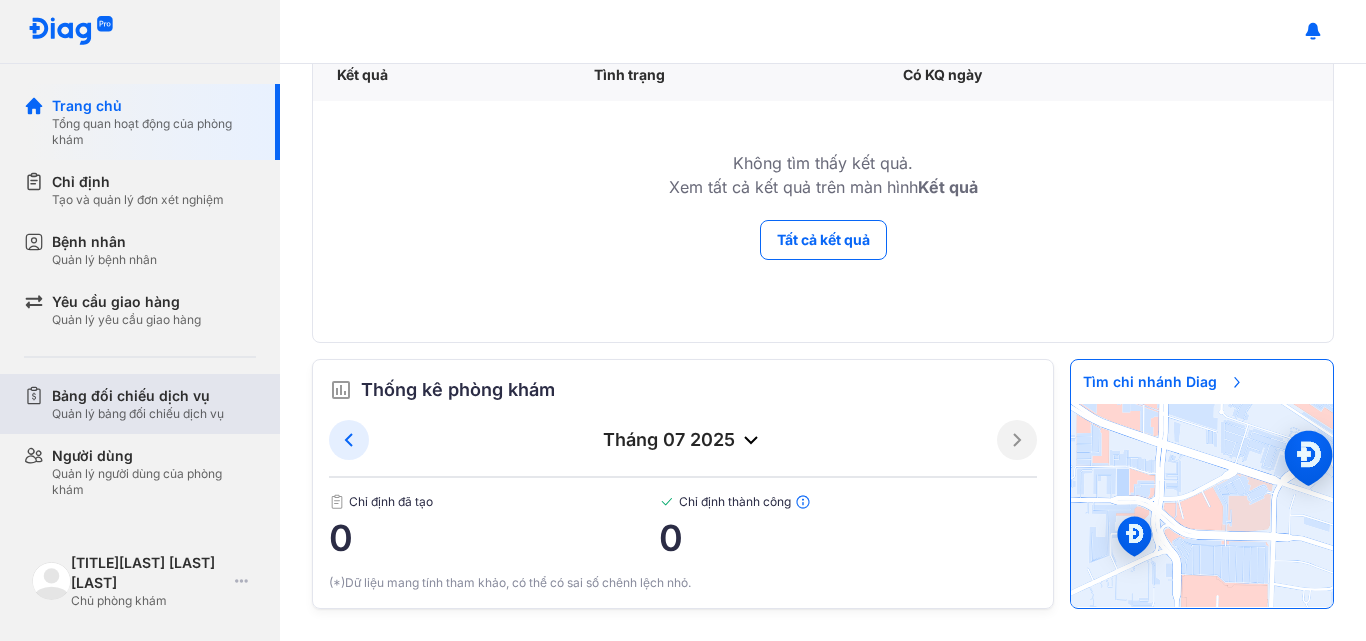 click on "Quản lý bảng đối chiếu dịch vụ" at bounding box center [138, 414] 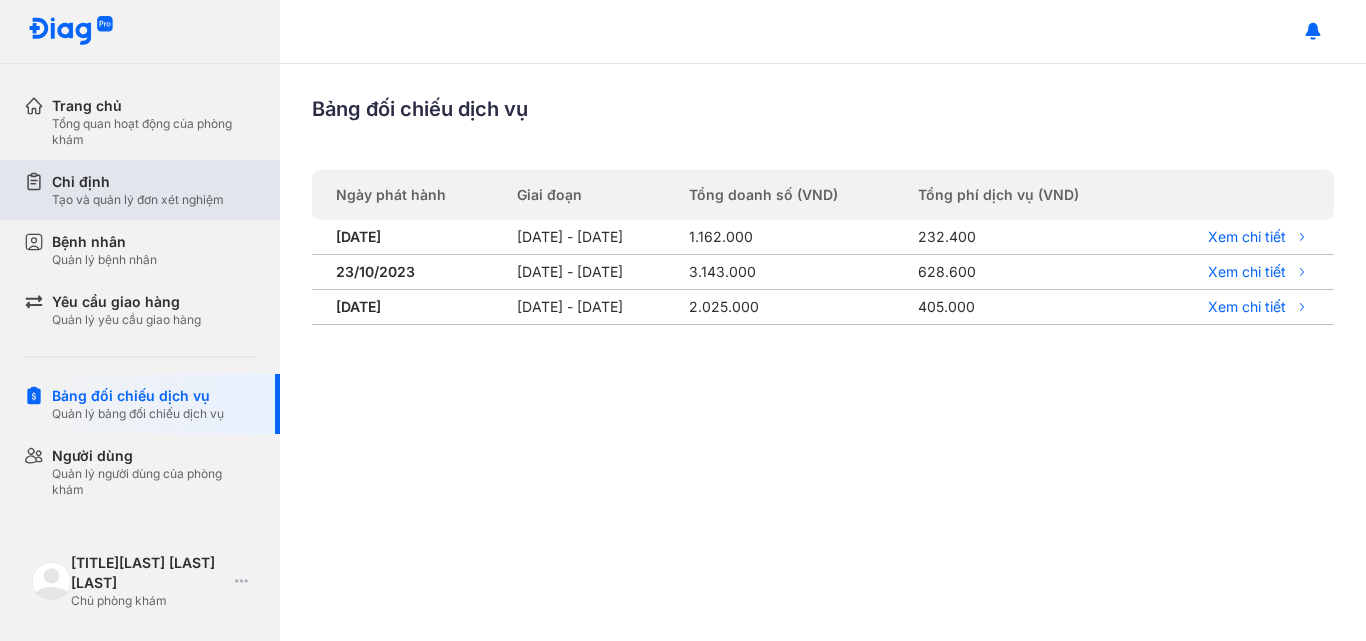 click on "Tạo và quản lý đơn xét nghiệm" at bounding box center (138, 200) 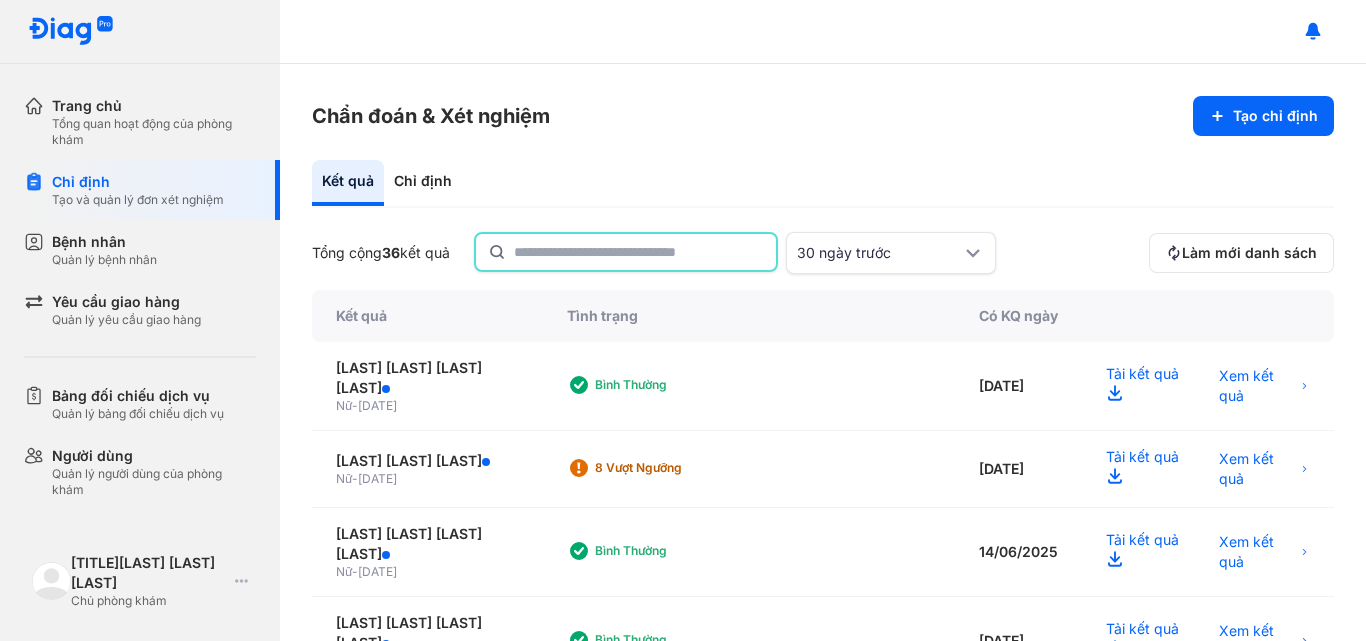 click 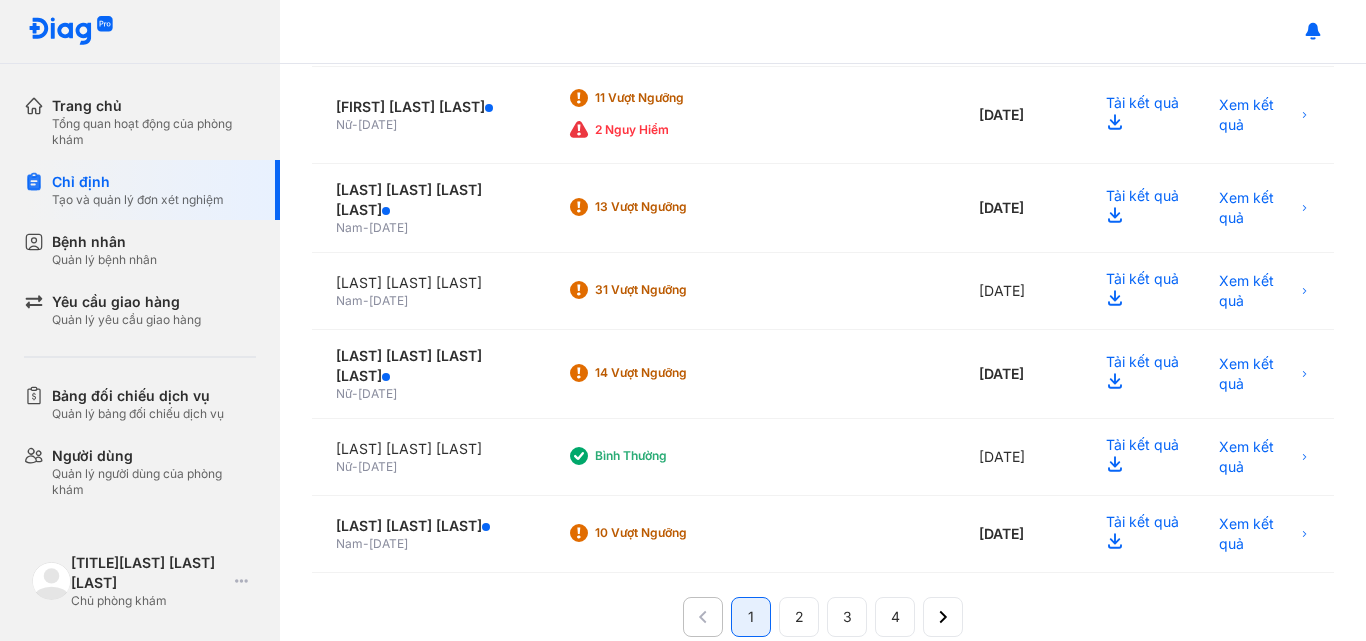 scroll, scrollTop: 219, scrollLeft: 0, axis: vertical 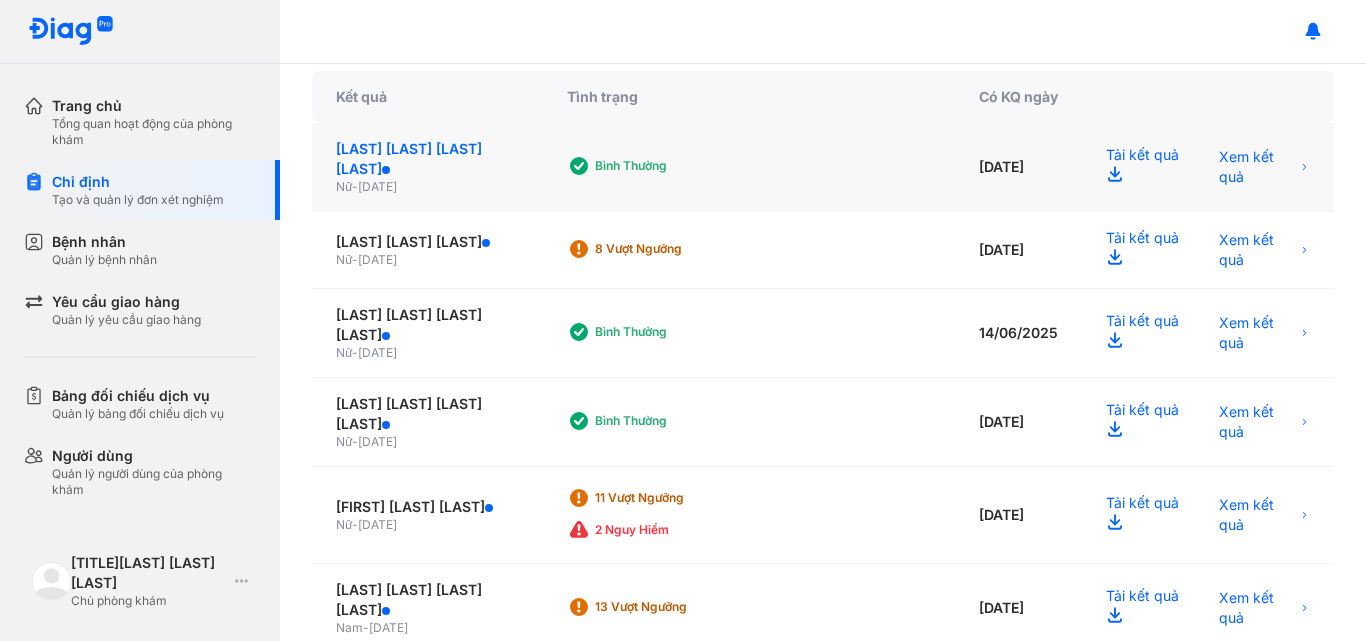 click on "VÕ QUỲNH MINH NGỌC" 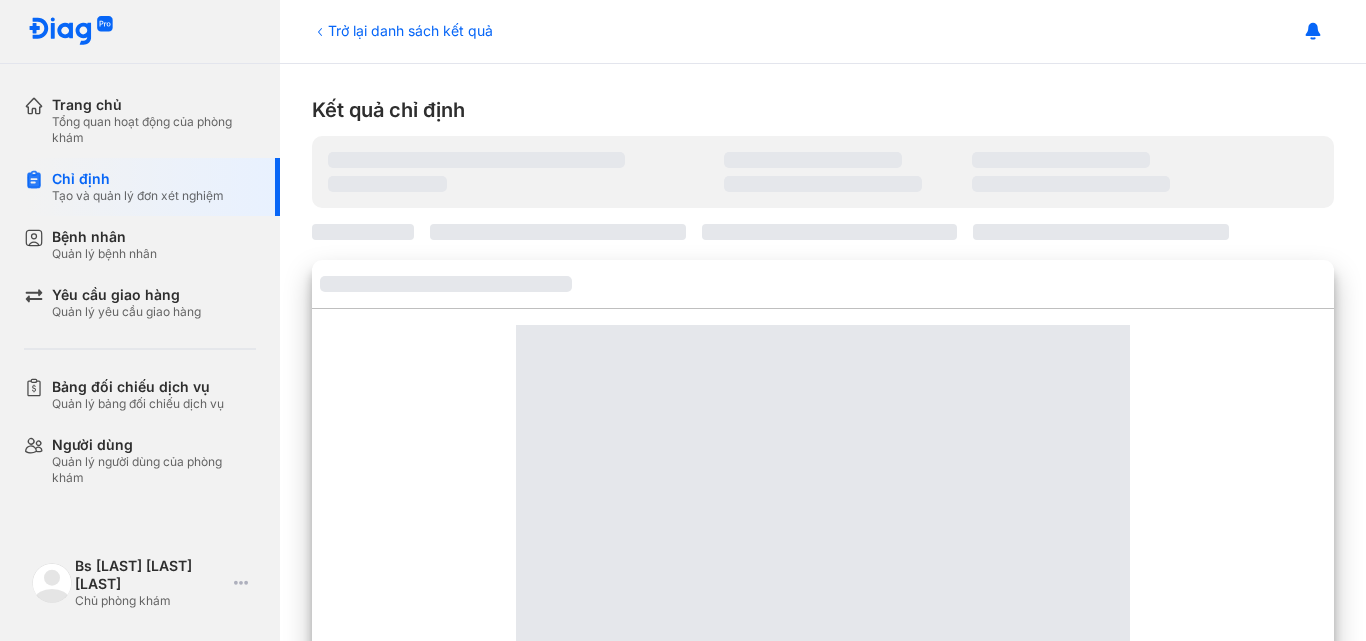 scroll, scrollTop: 0, scrollLeft: 0, axis: both 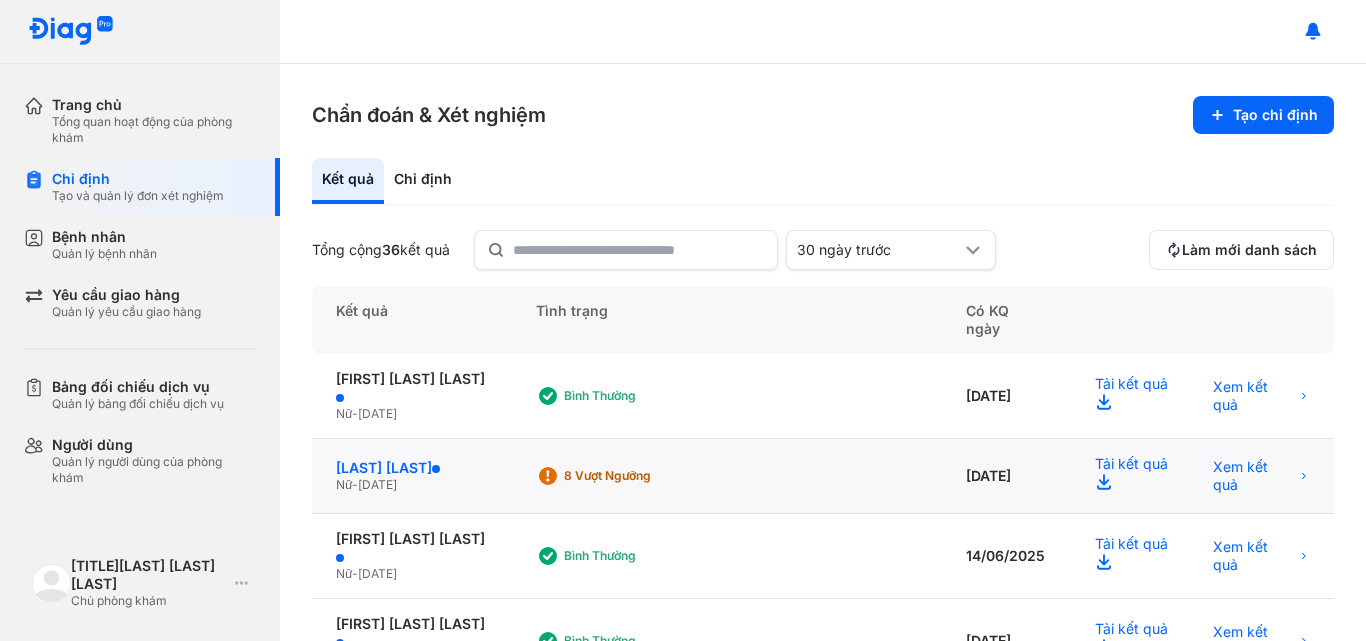 click on "[LAST] [LAST] [LAST]" 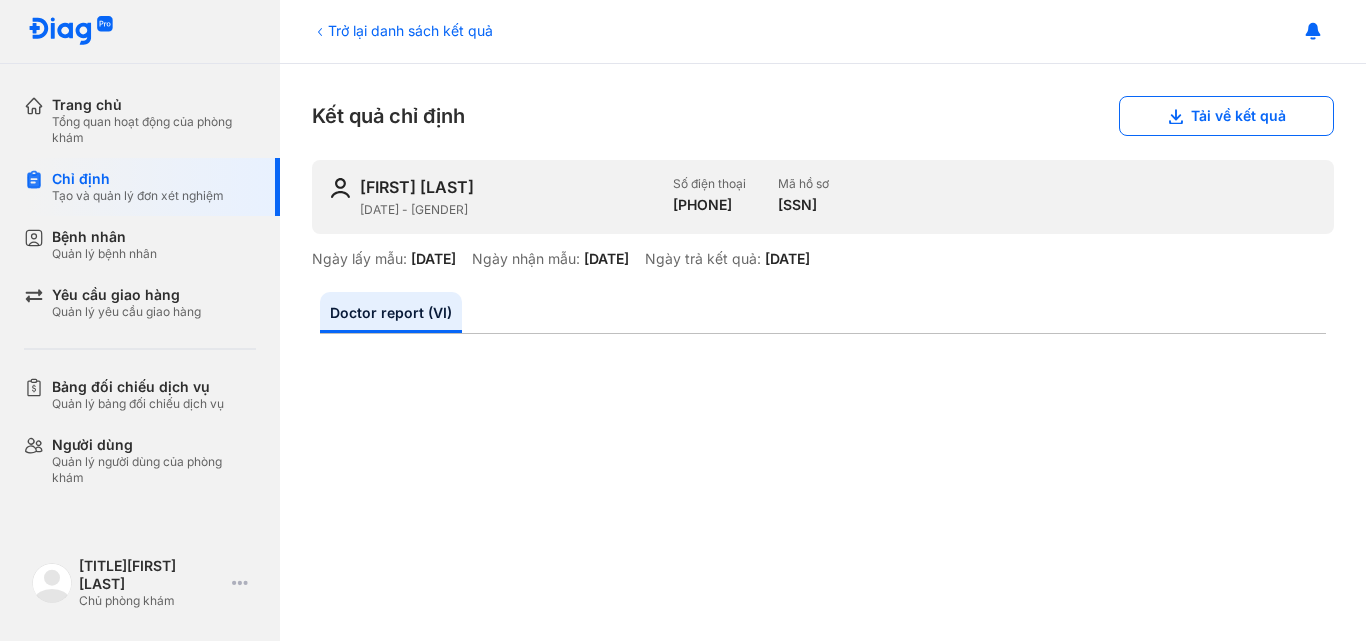 scroll, scrollTop: 0, scrollLeft: 0, axis: both 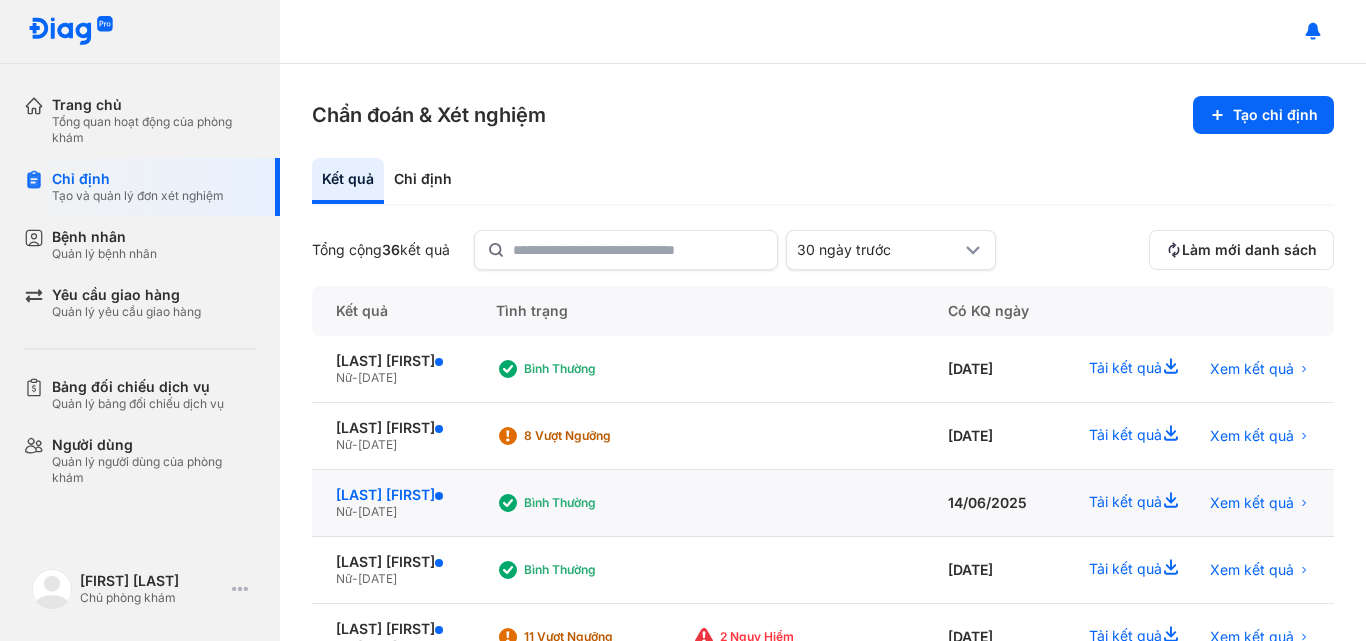 click on "NGUYỄN HỒ BẢO NGỌC" 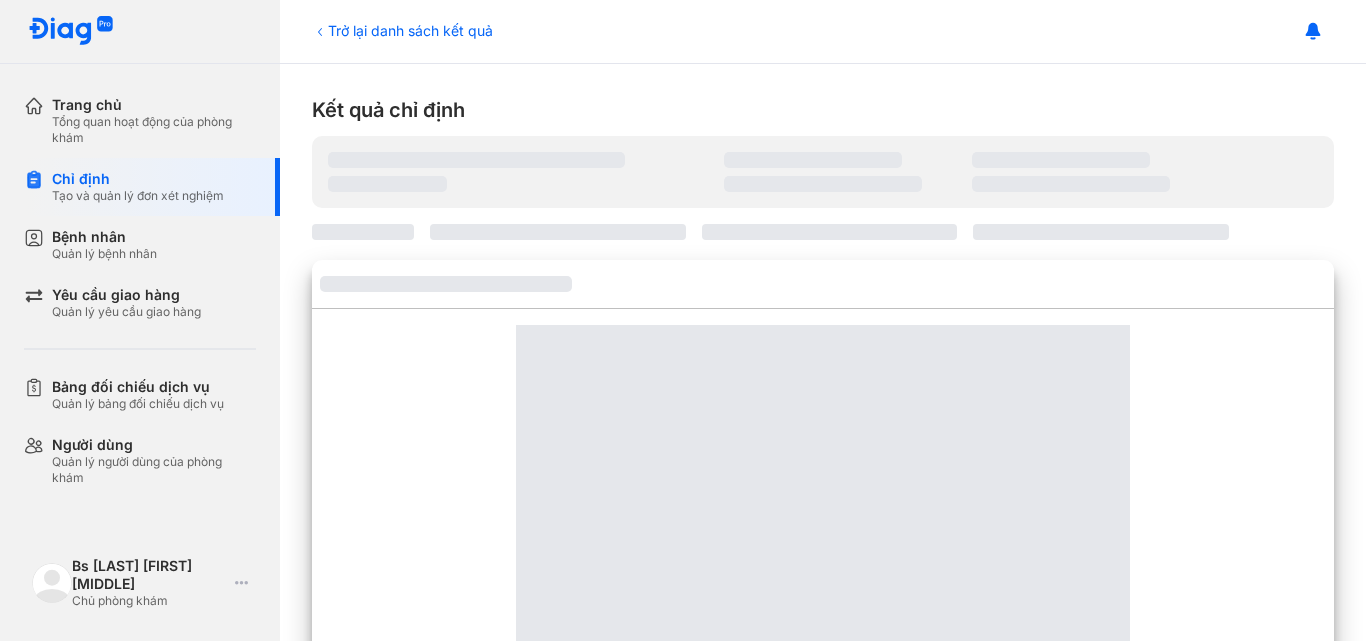 scroll, scrollTop: 0, scrollLeft: 0, axis: both 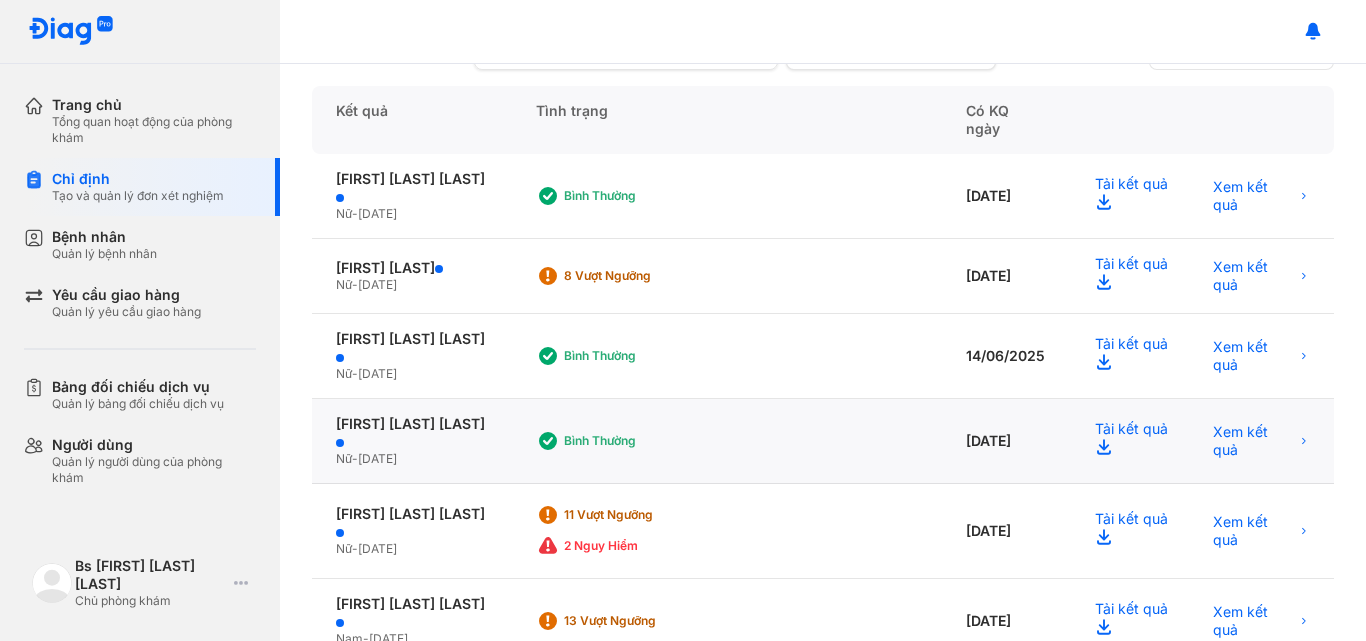 click on "Nữ  -  24/05/2022" 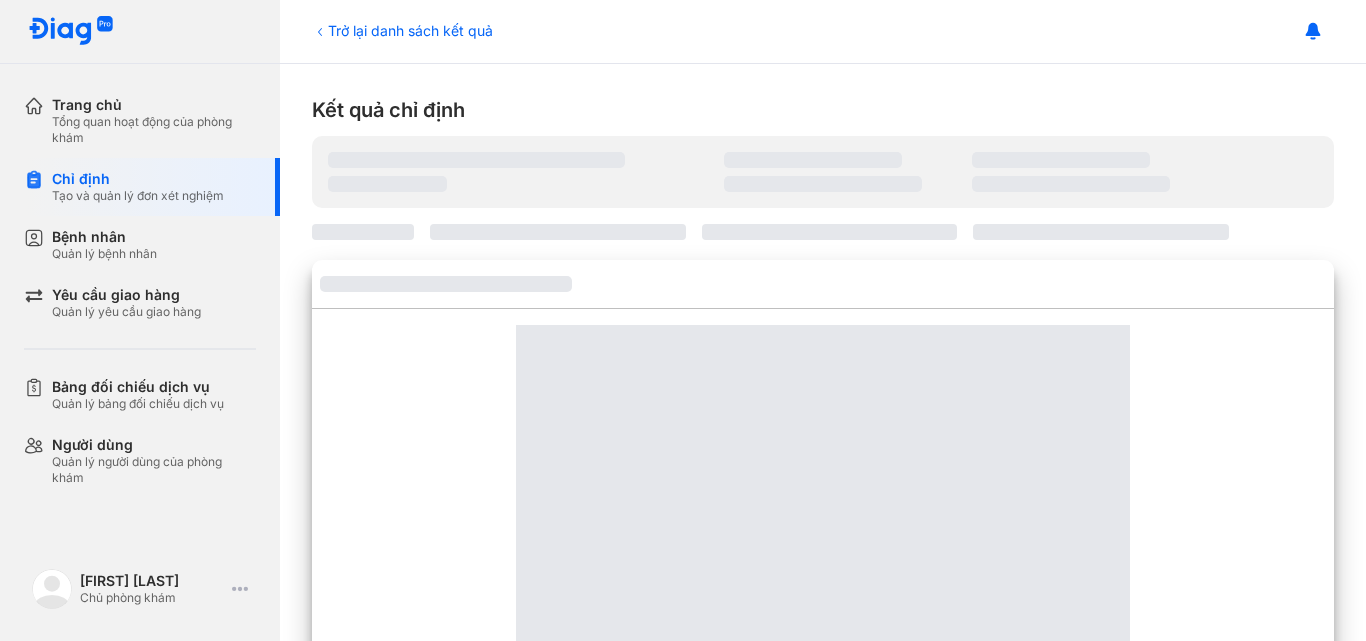 scroll, scrollTop: 0, scrollLeft: 0, axis: both 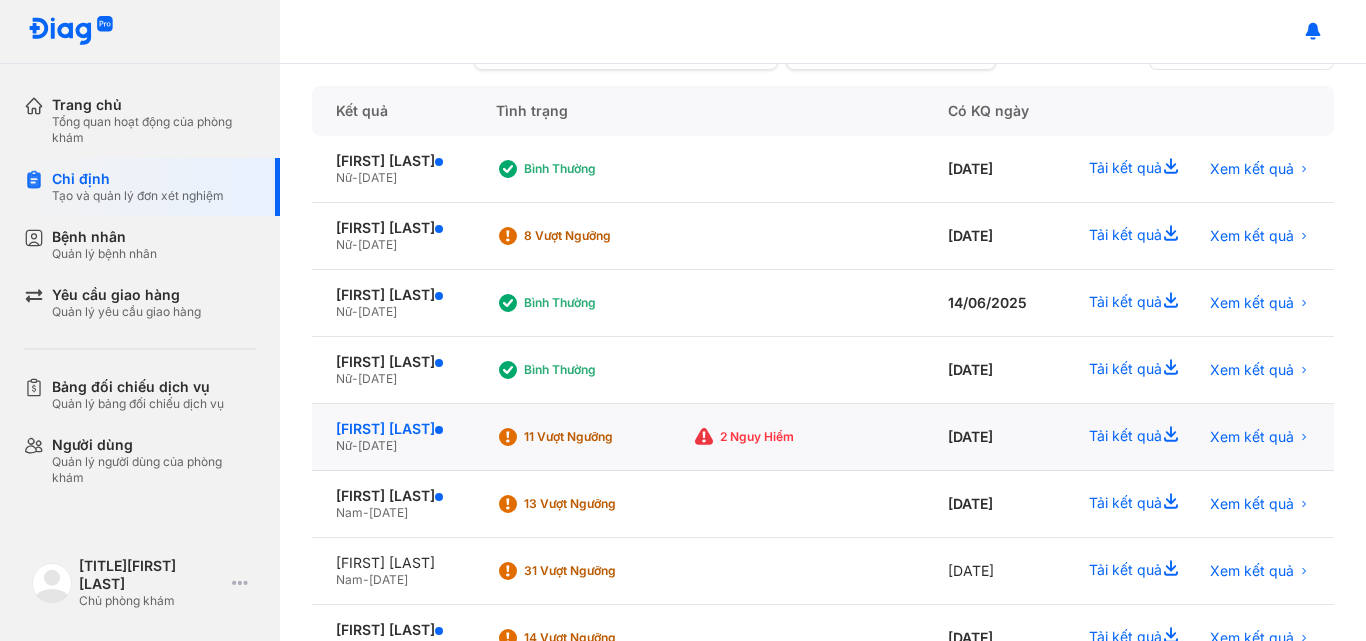 click on "[LAST] [MIDDLE] [FIRST]" 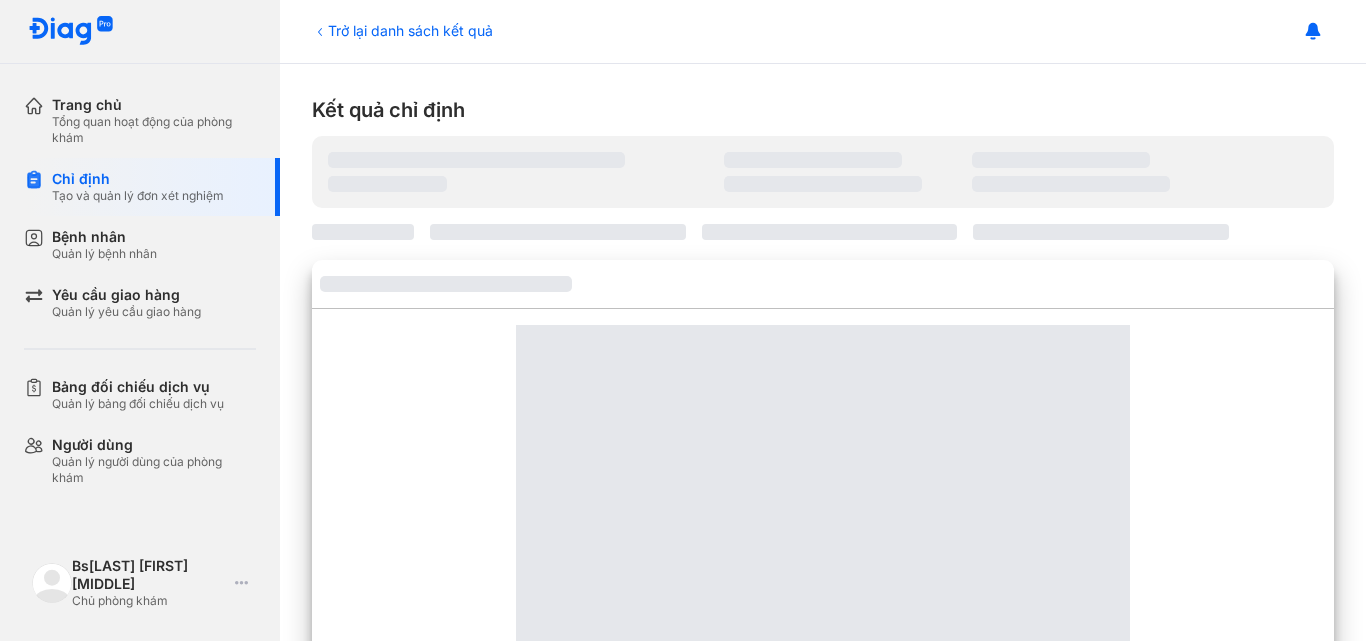 scroll, scrollTop: 0, scrollLeft: 0, axis: both 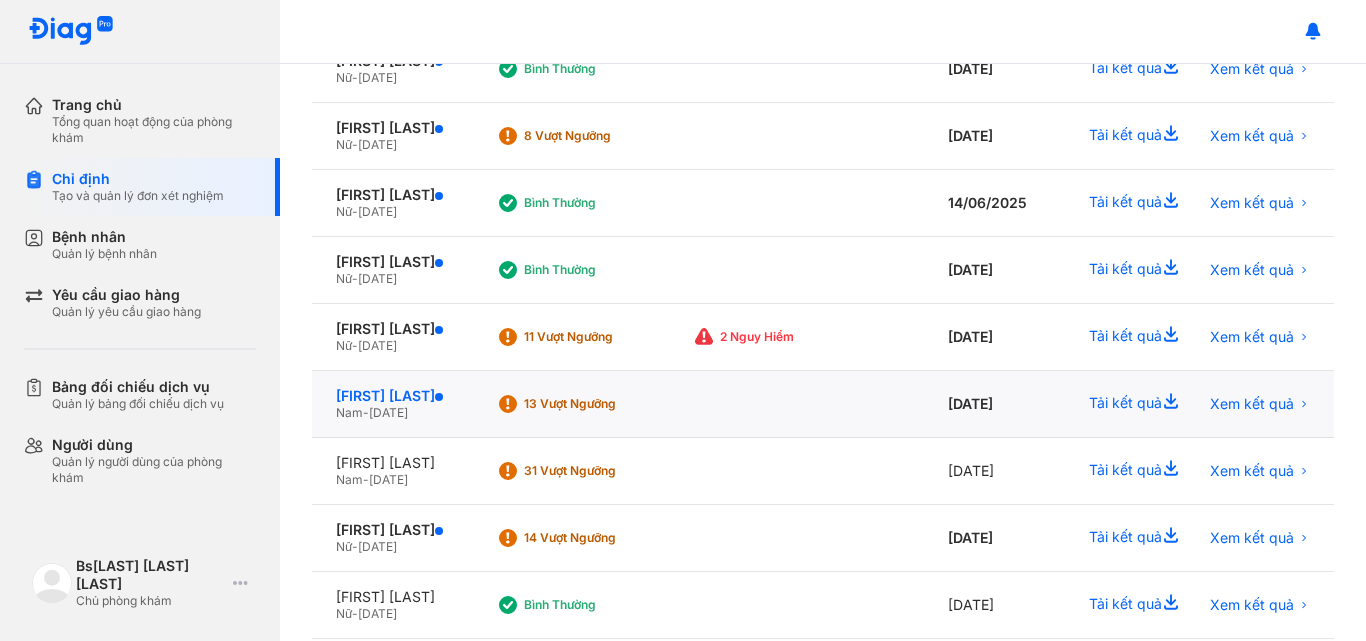 click on "[LAST] [FIRST] [MIDDLE]" 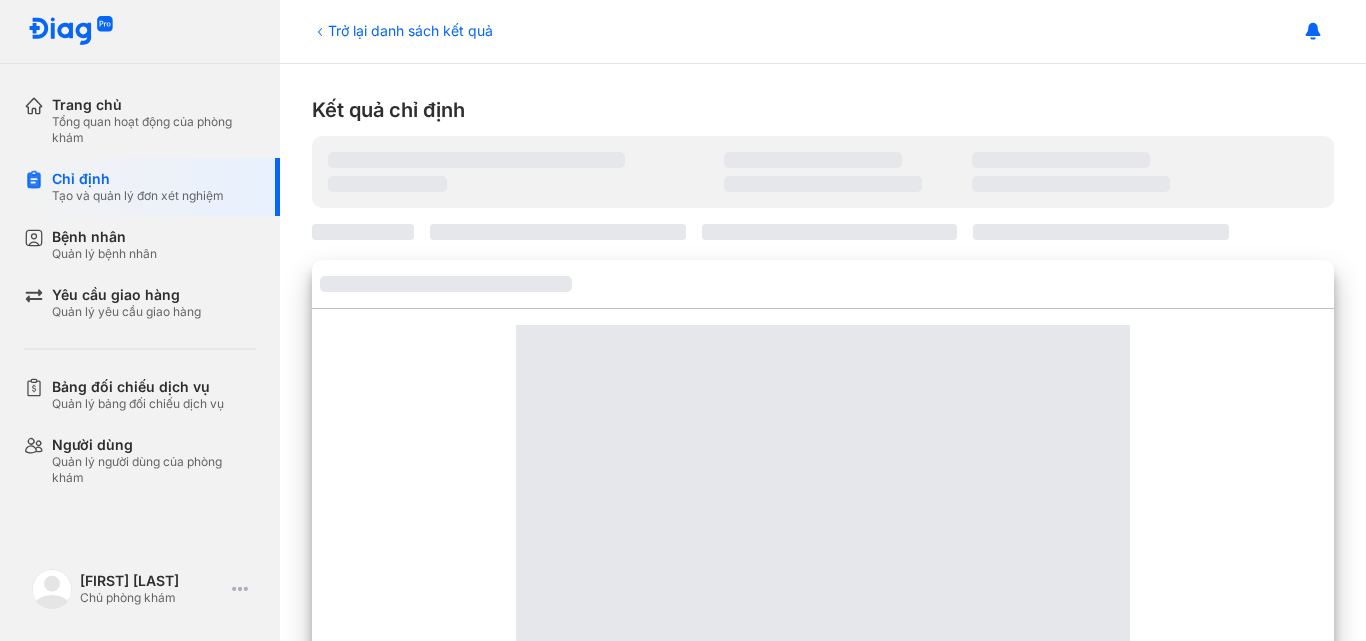 scroll, scrollTop: 0, scrollLeft: 0, axis: both 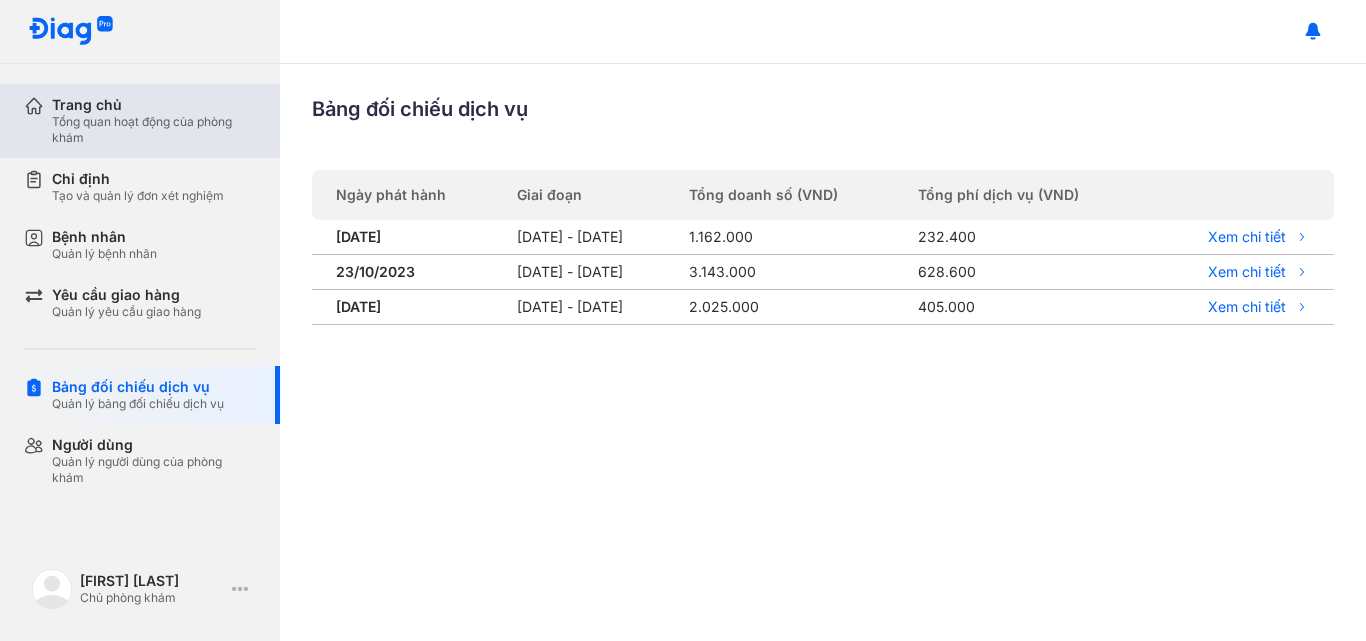 click on "Tổng quan hoạt động của phòng khám" at bounding box center [154, 130] 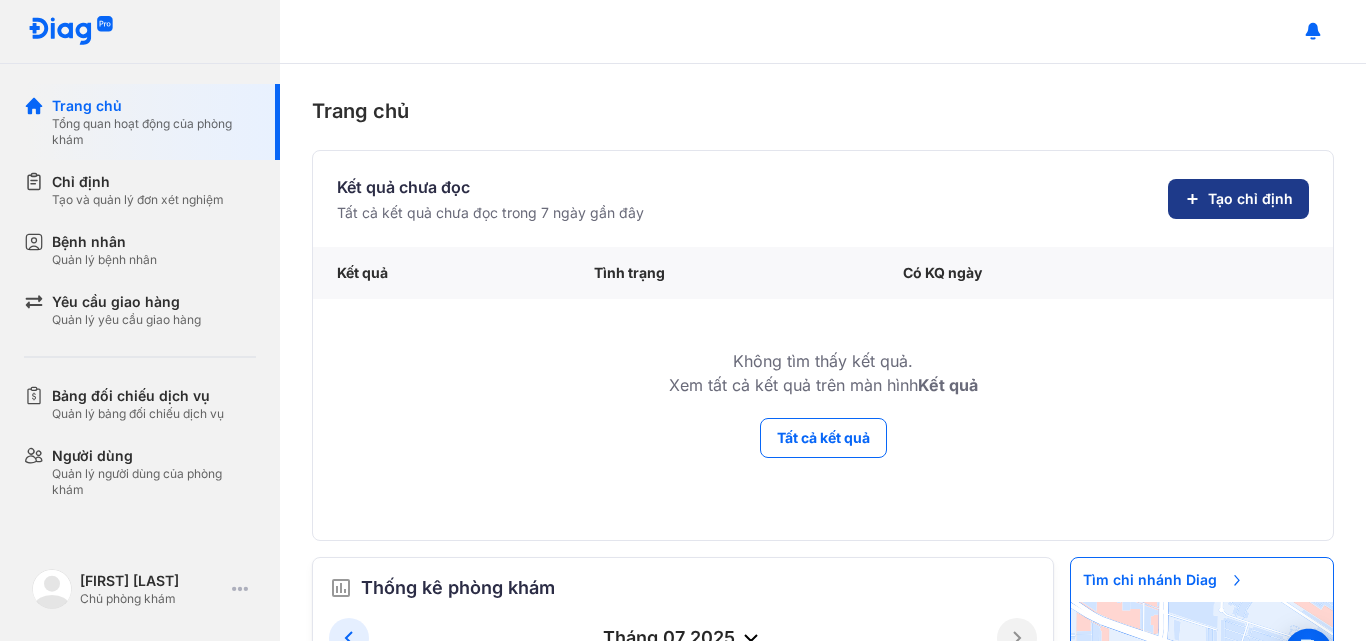 click on "Tạo chỉ định" at bounding box center [1238, 199] 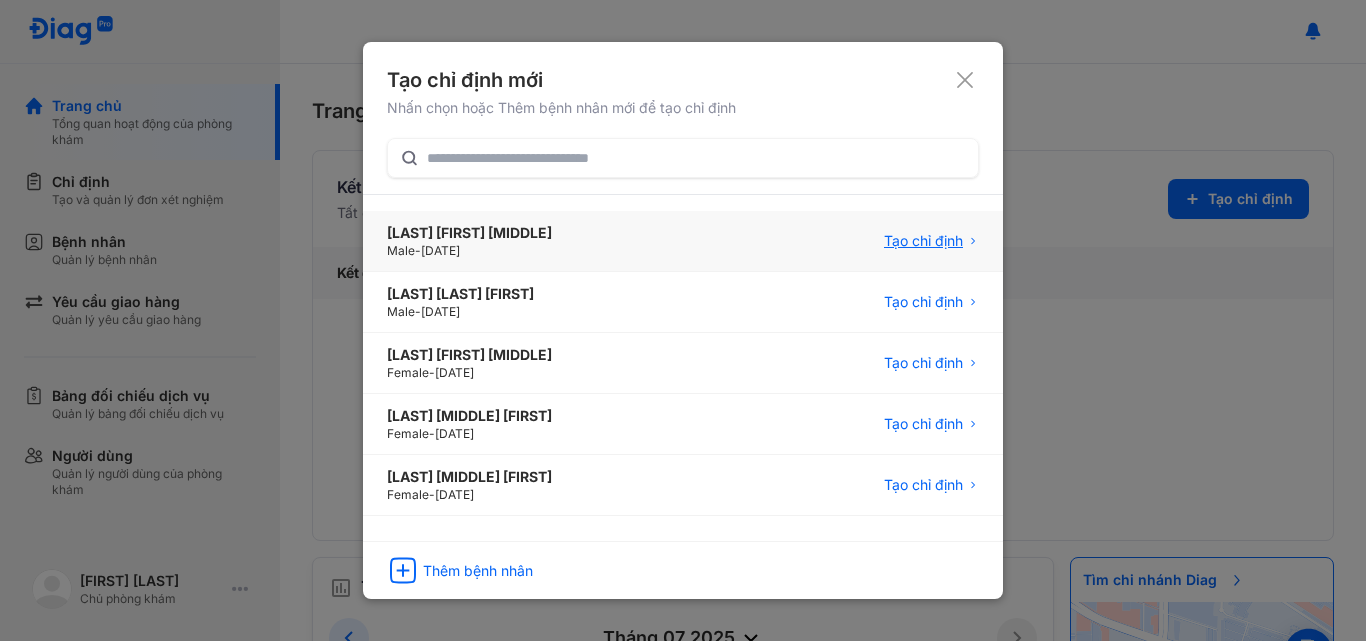 click on "Tạo chỉ định" at bounding box center (923, 241) 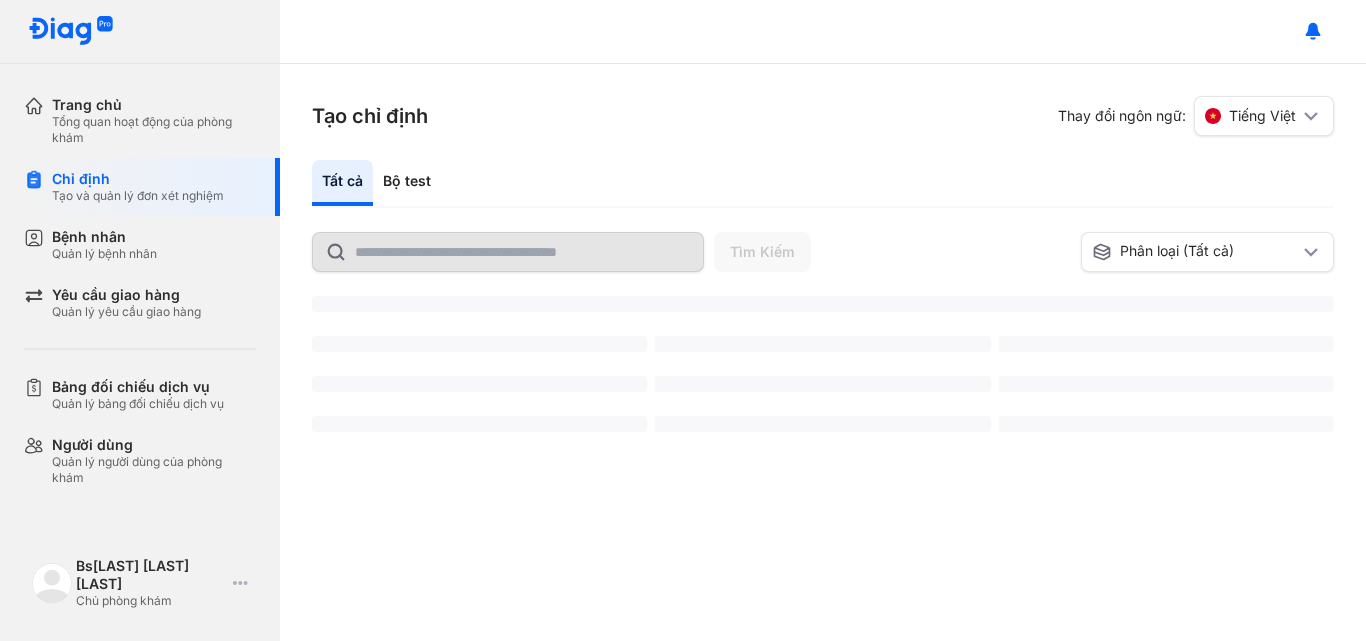 scroll, scrollTop: 0, scrollLeft: 0, axis: both 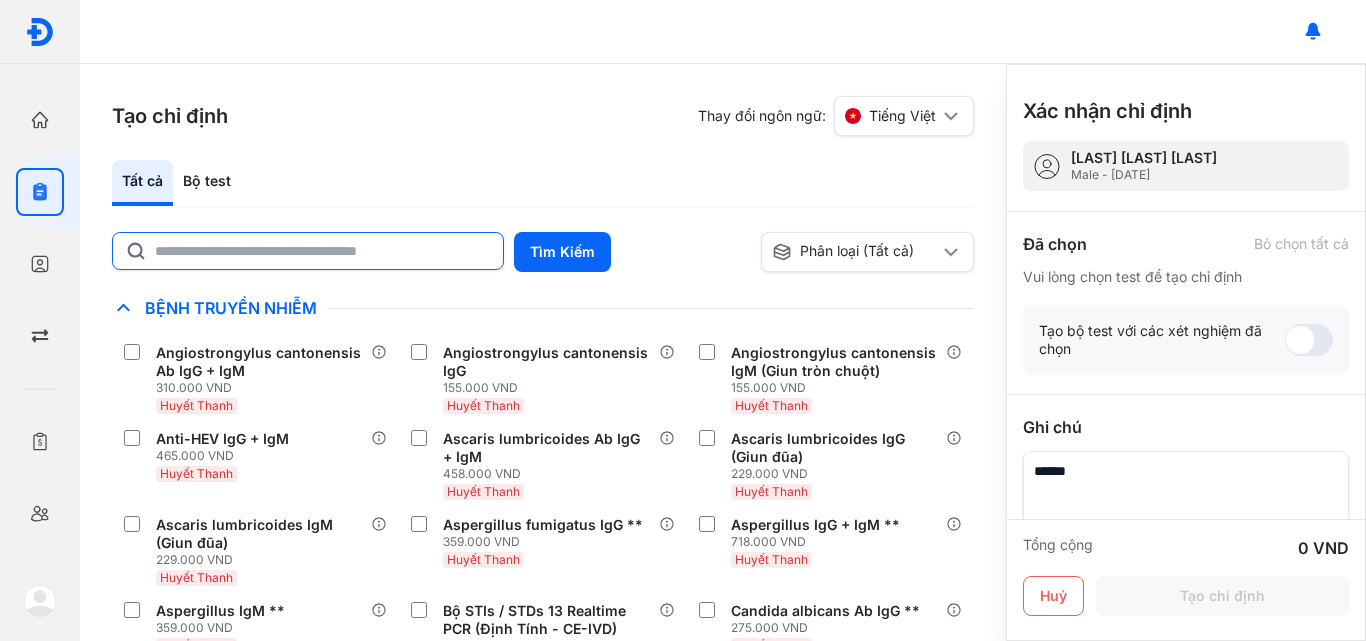 click 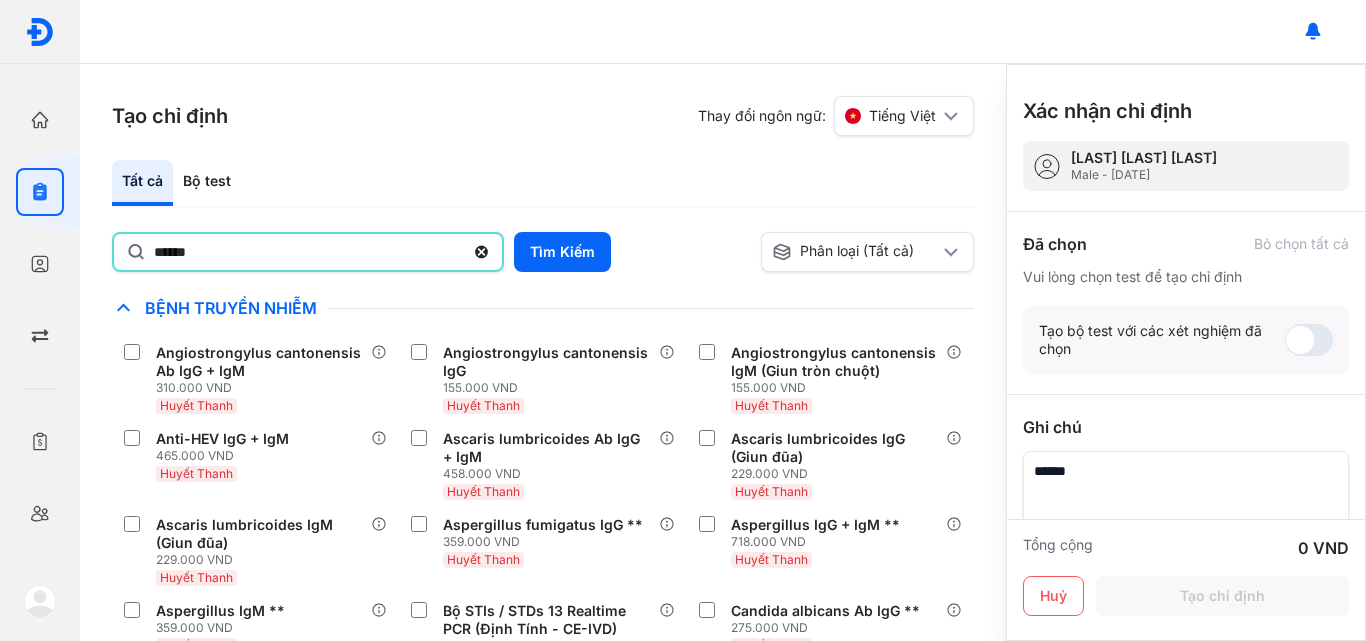 type on "******" 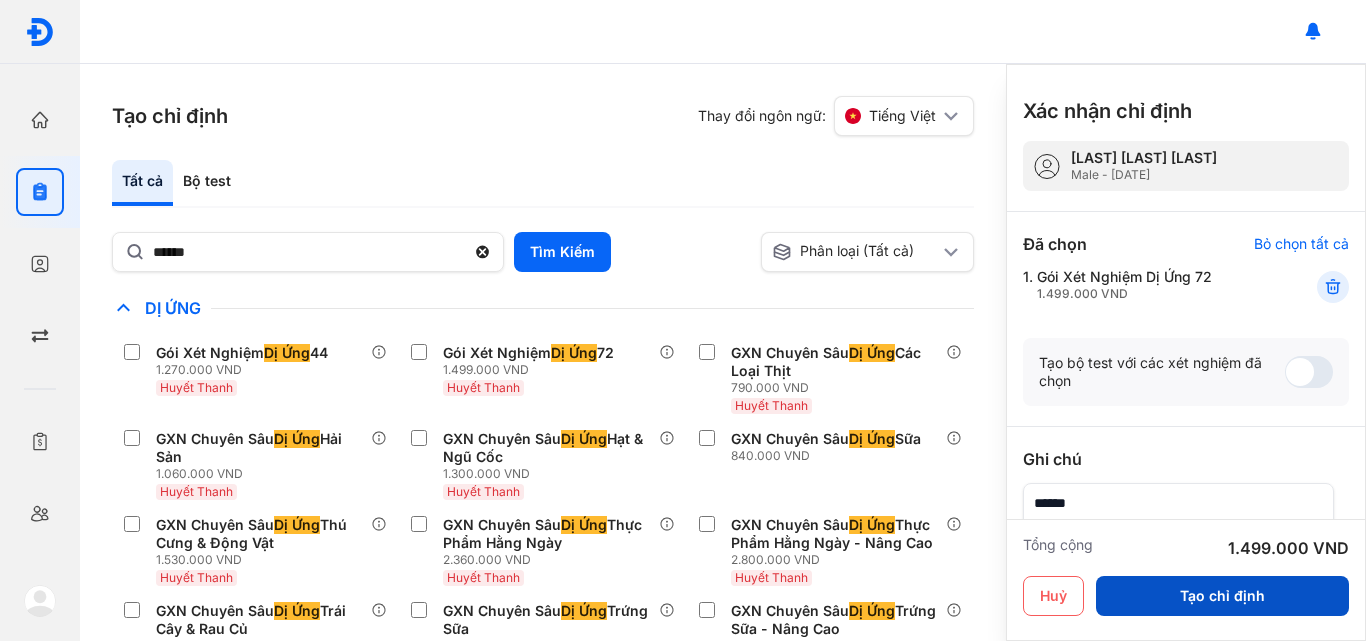 click on "Tạo chỉ định" at bounding box center (1222, 596) 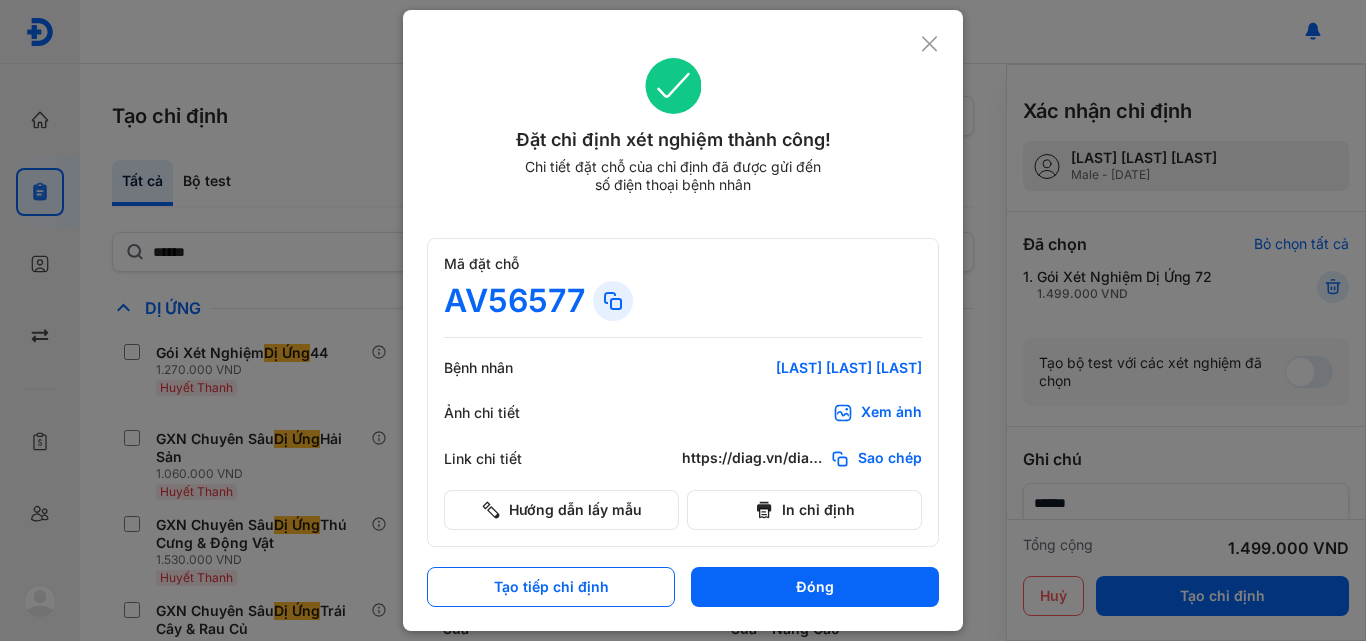 click 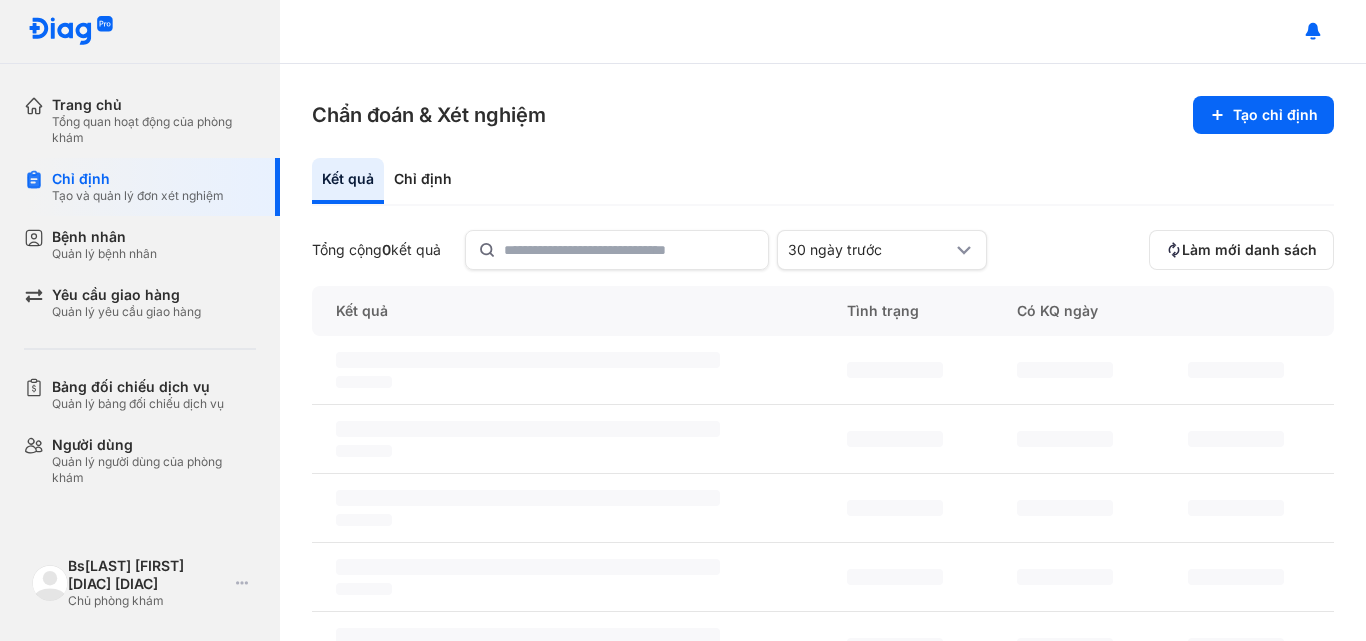 scroll, scrollTop: 0, scrollLeft: 0, axis: both 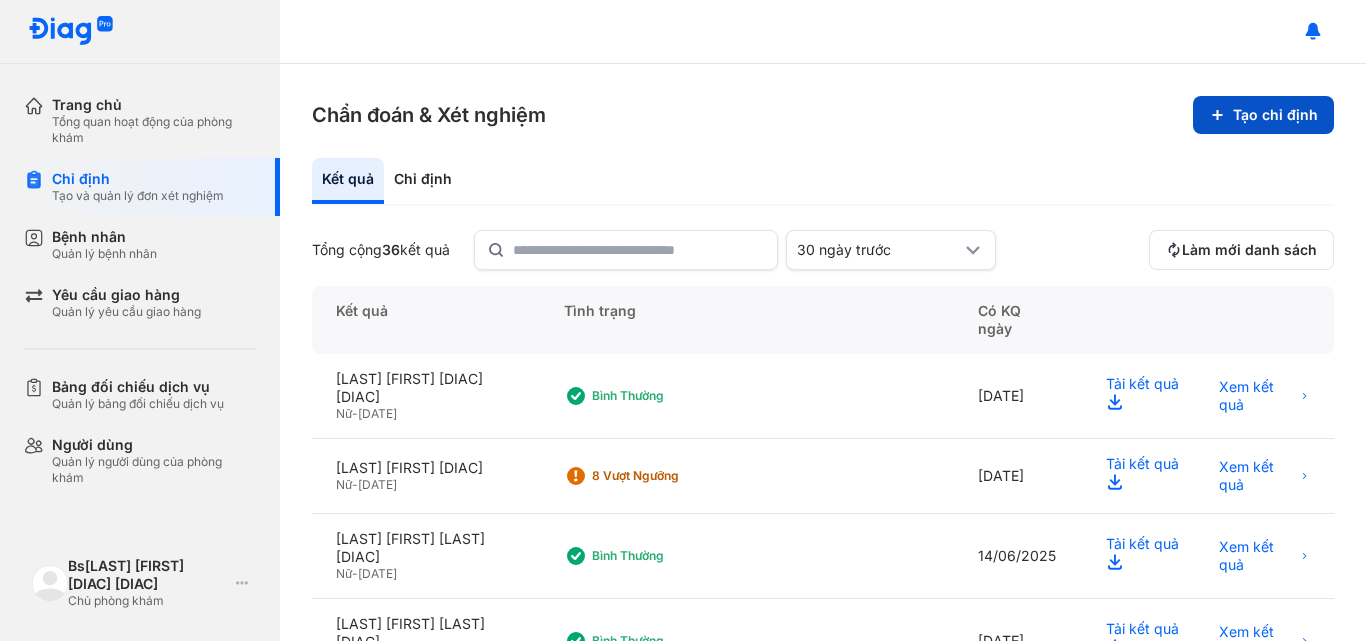 click on "Tạo chỉ định" at bounding box center [1263, 115] 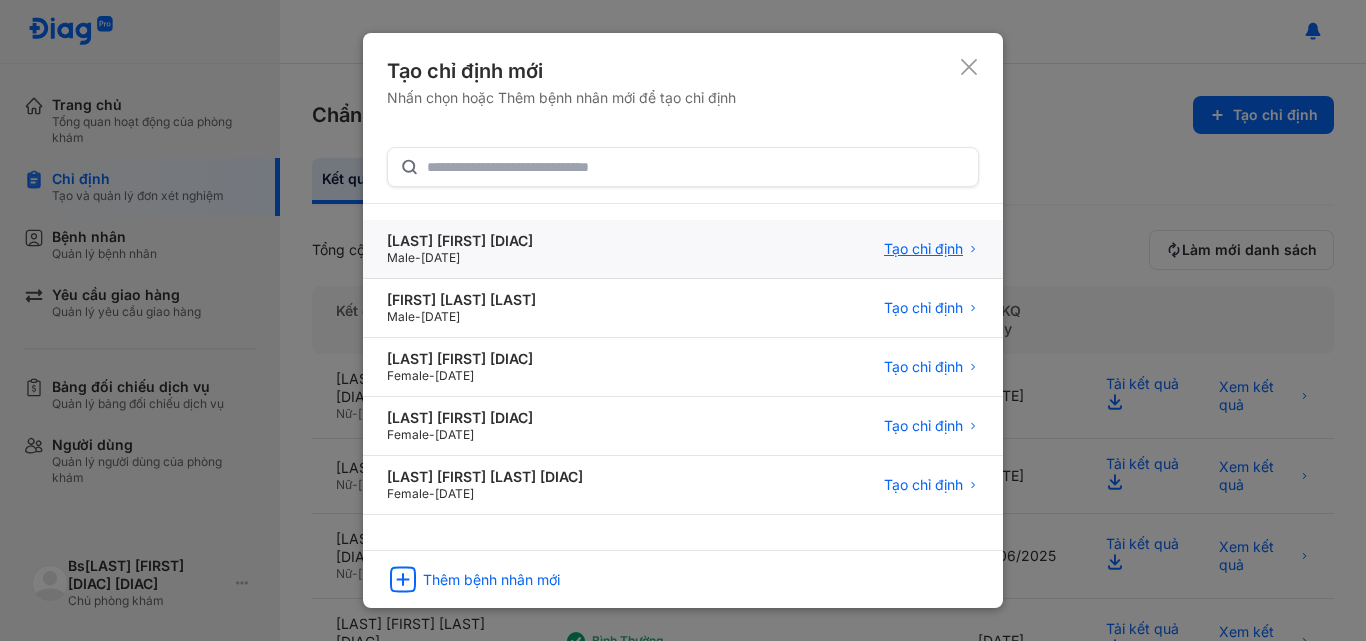 click on "Tạo chỉ định" at bounding box center (923, 249) 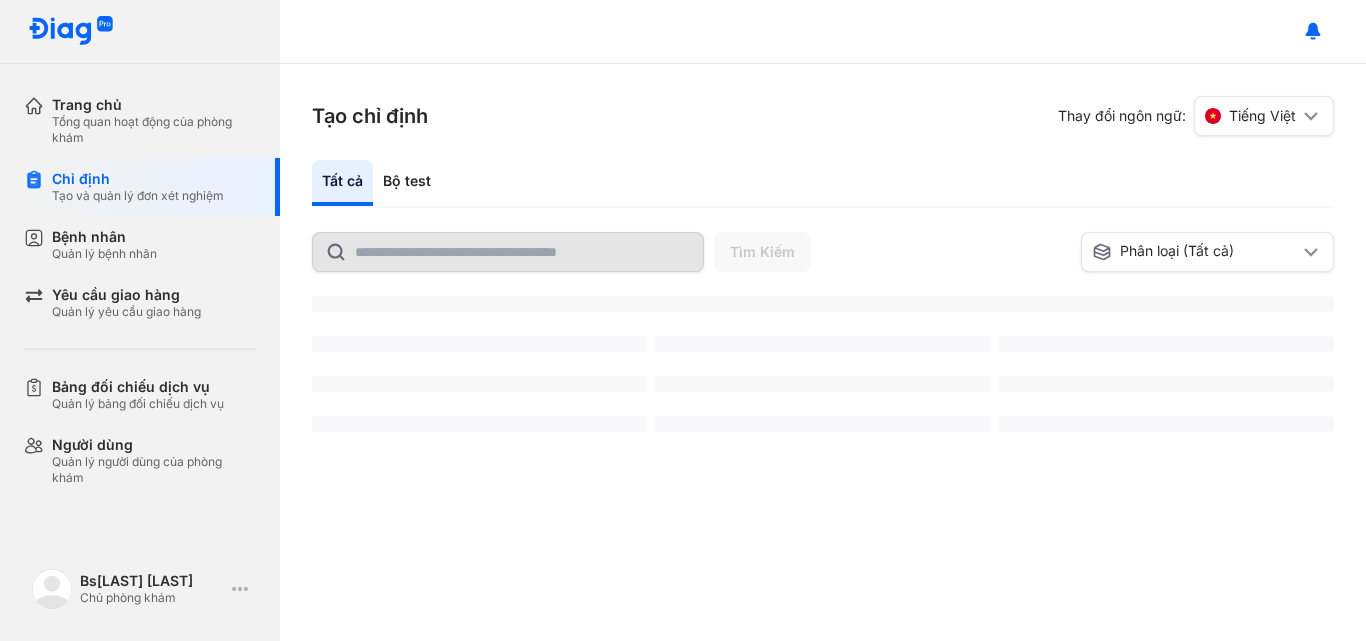 scroll, scrollTop: 0, scrollLeft: 0, axis: both 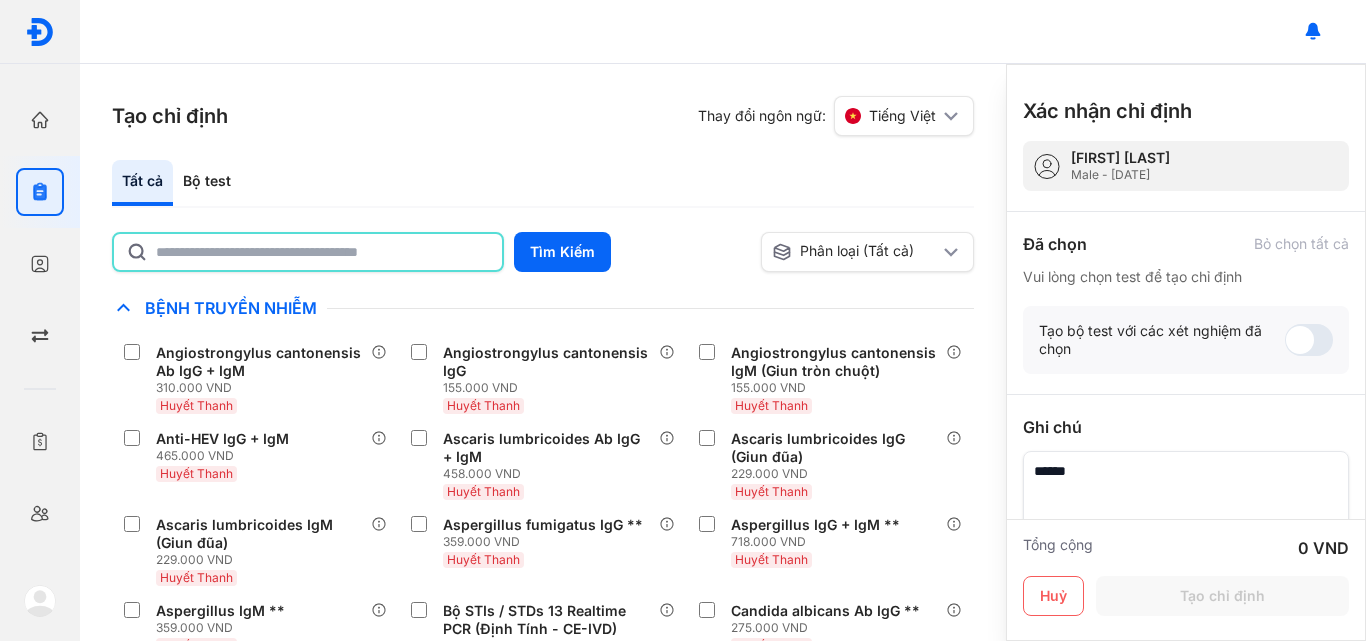 click 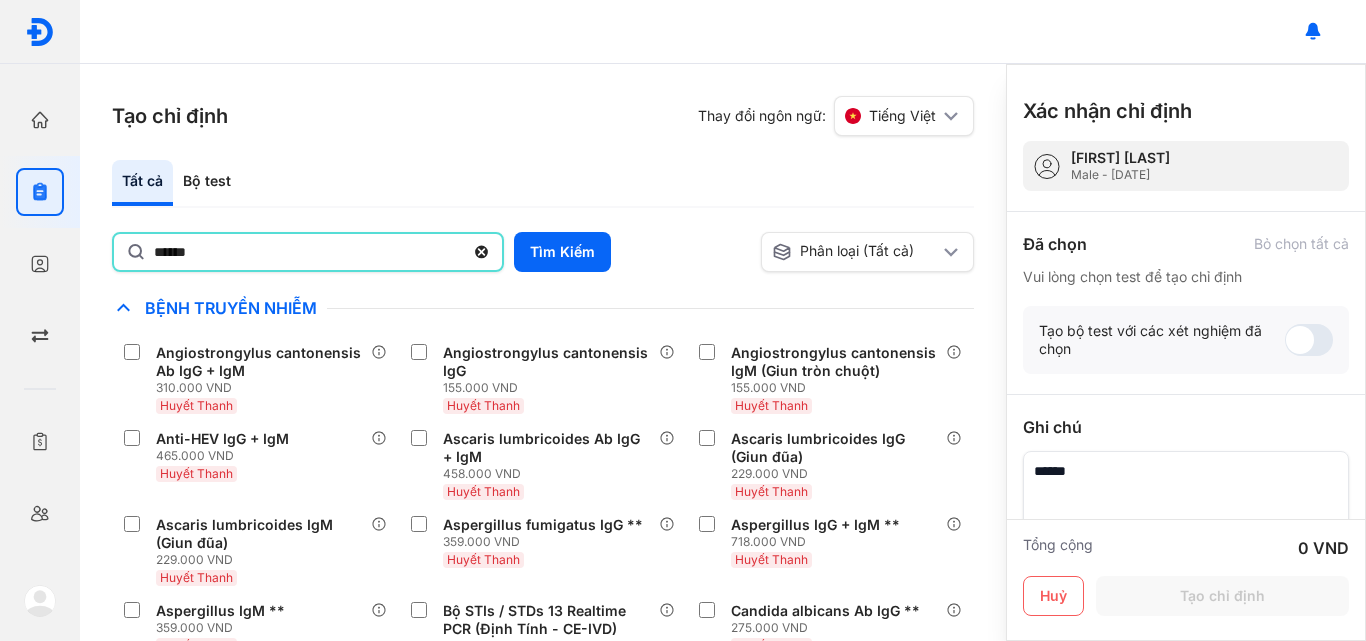 type on "******" 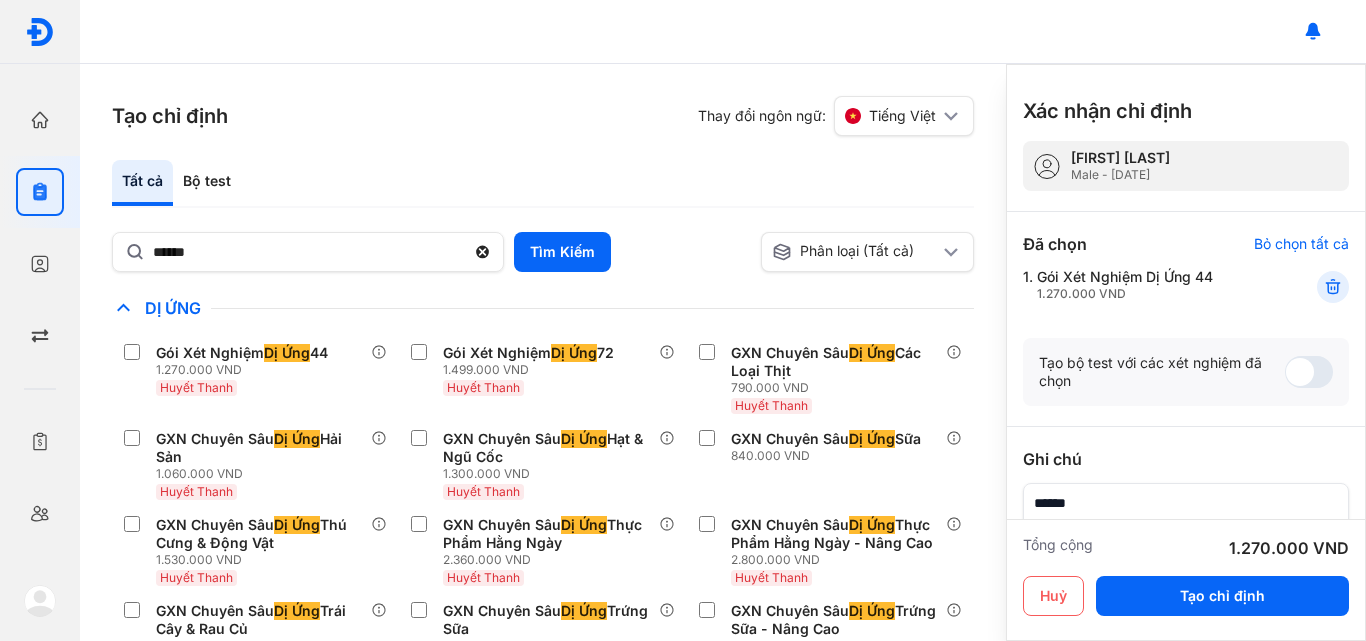 click 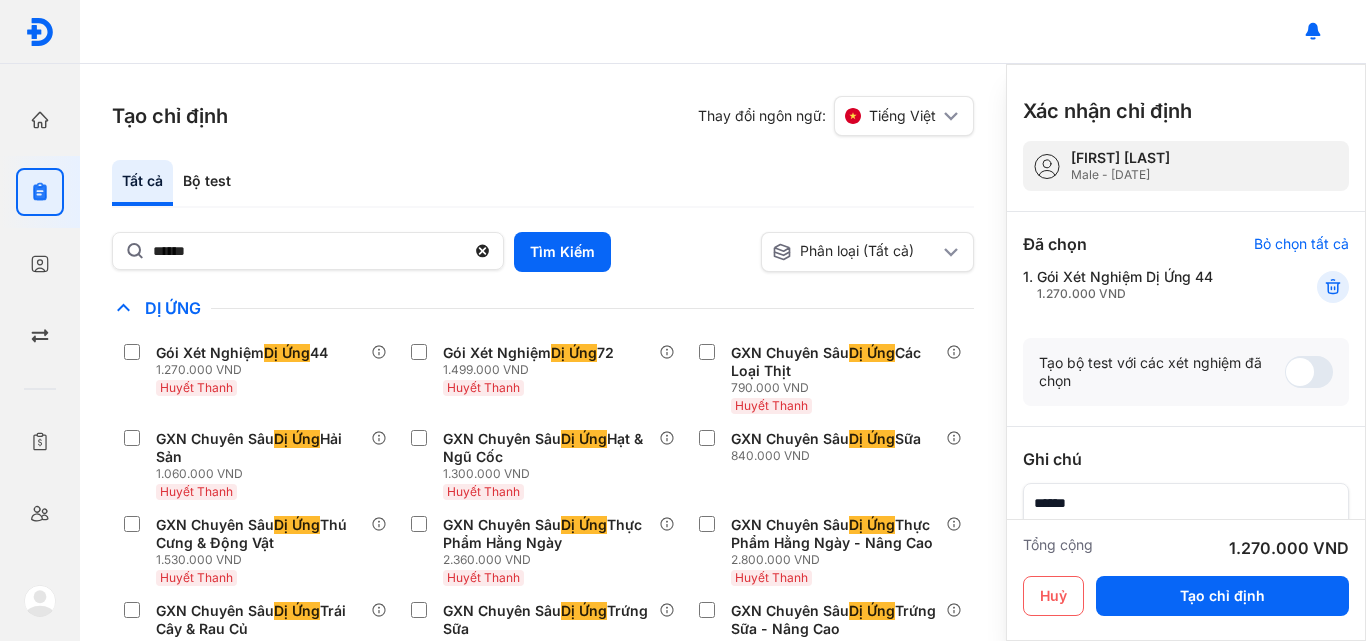 type 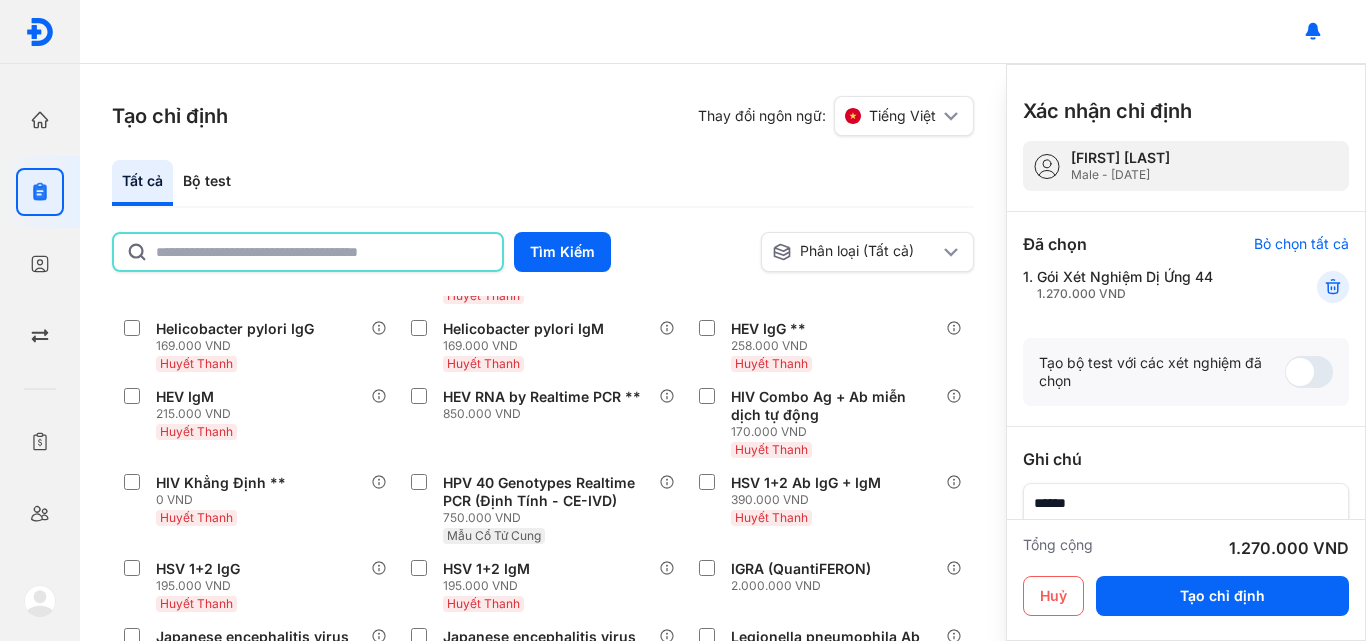 scroll, scrollTop: 2100, scrollLeft: 0, axis: vertical 